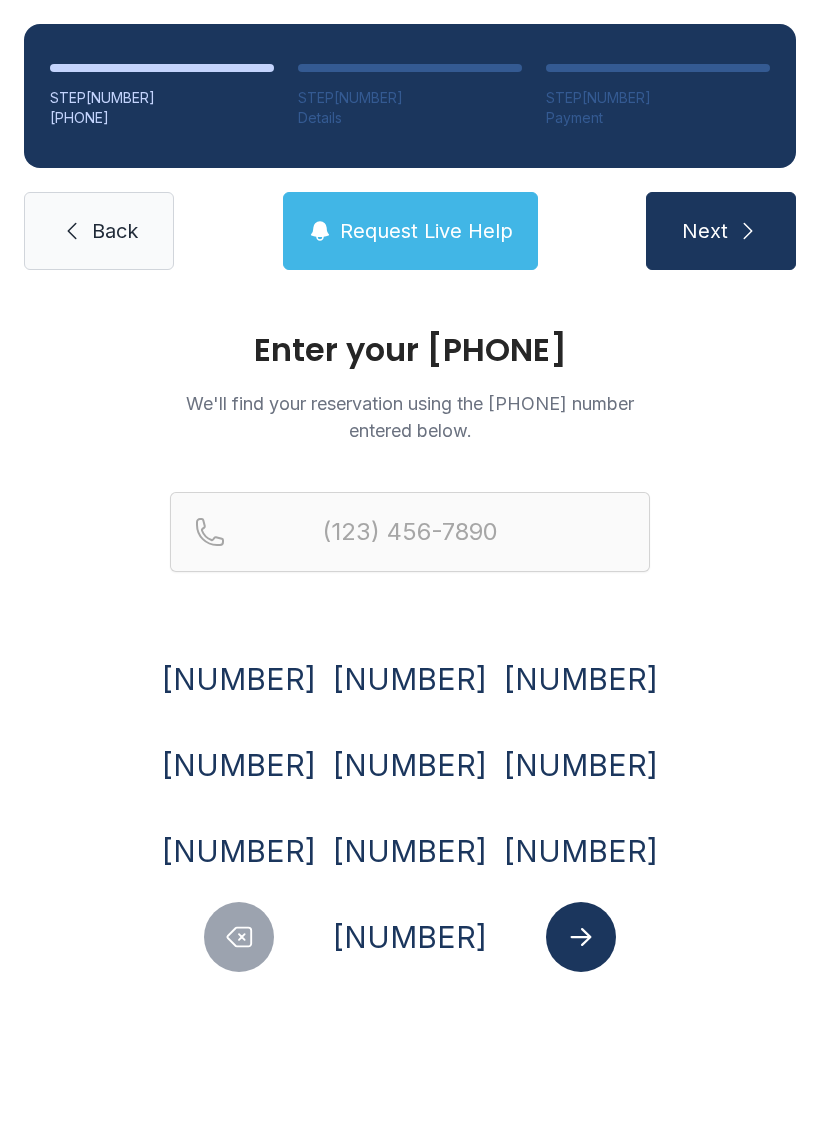 scroll, scrollTop: 0, scrollLeft: 0, axis: both 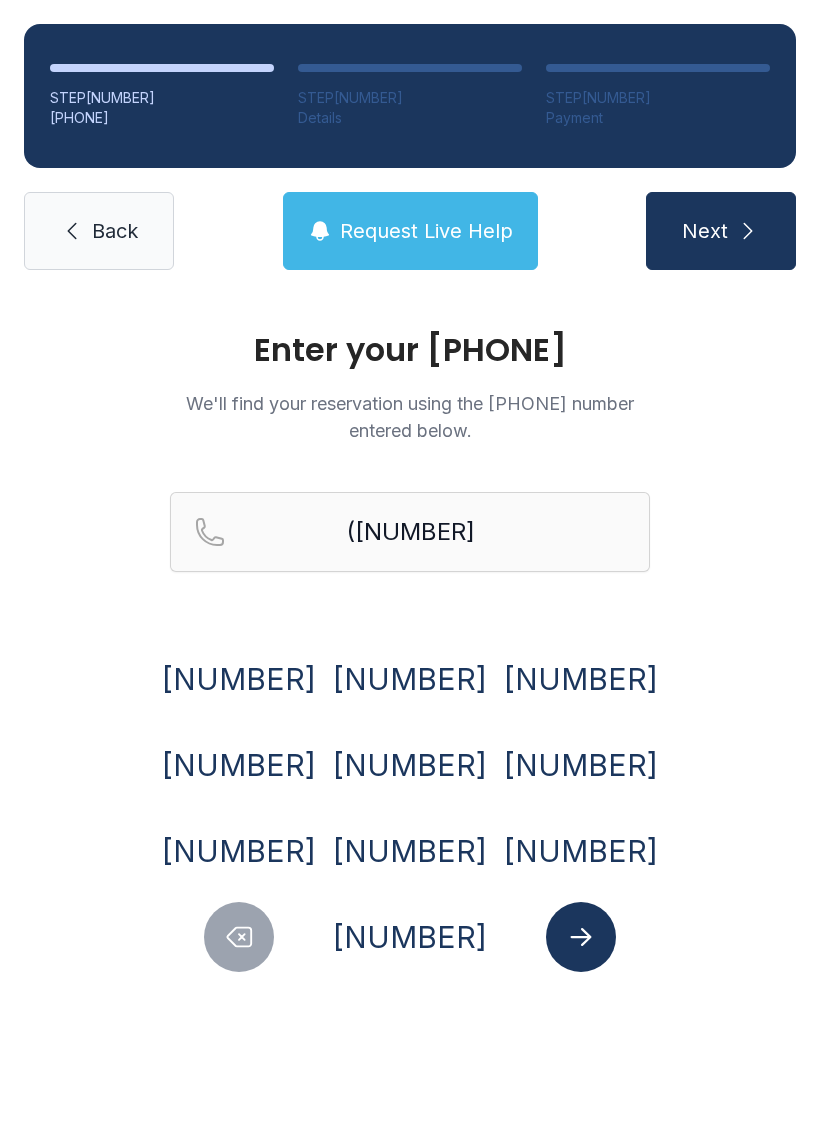 click on "[NUMBER]" at bounding box center [239, 679] 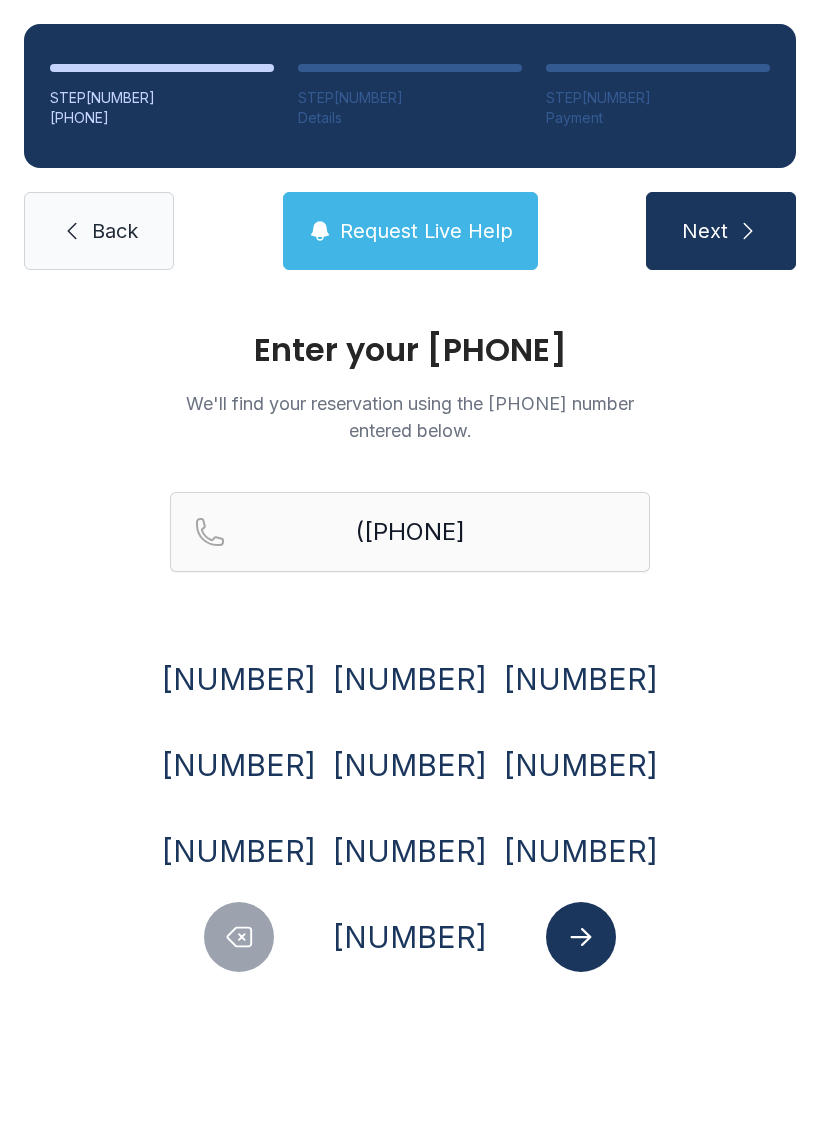 click on "[NUMBER]" at bounding box center (239, 679) 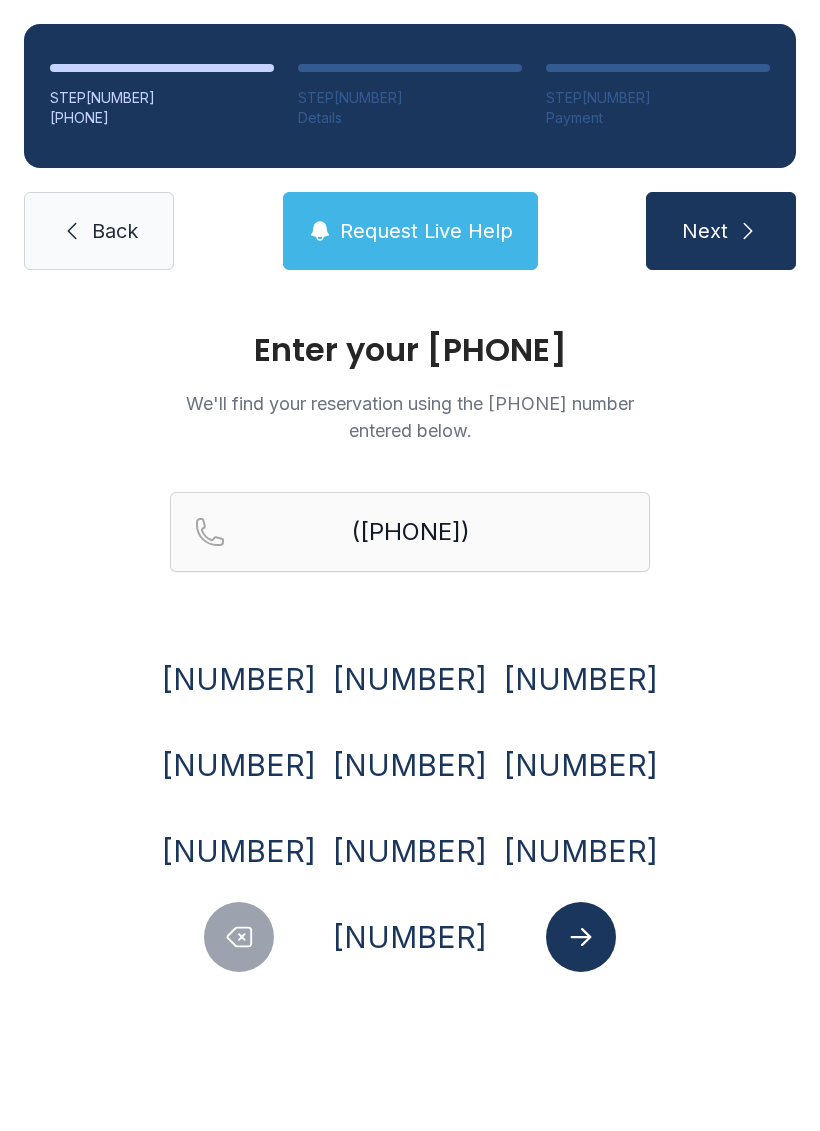 click on "[NUMBER]" at bounding box center [239, 679] 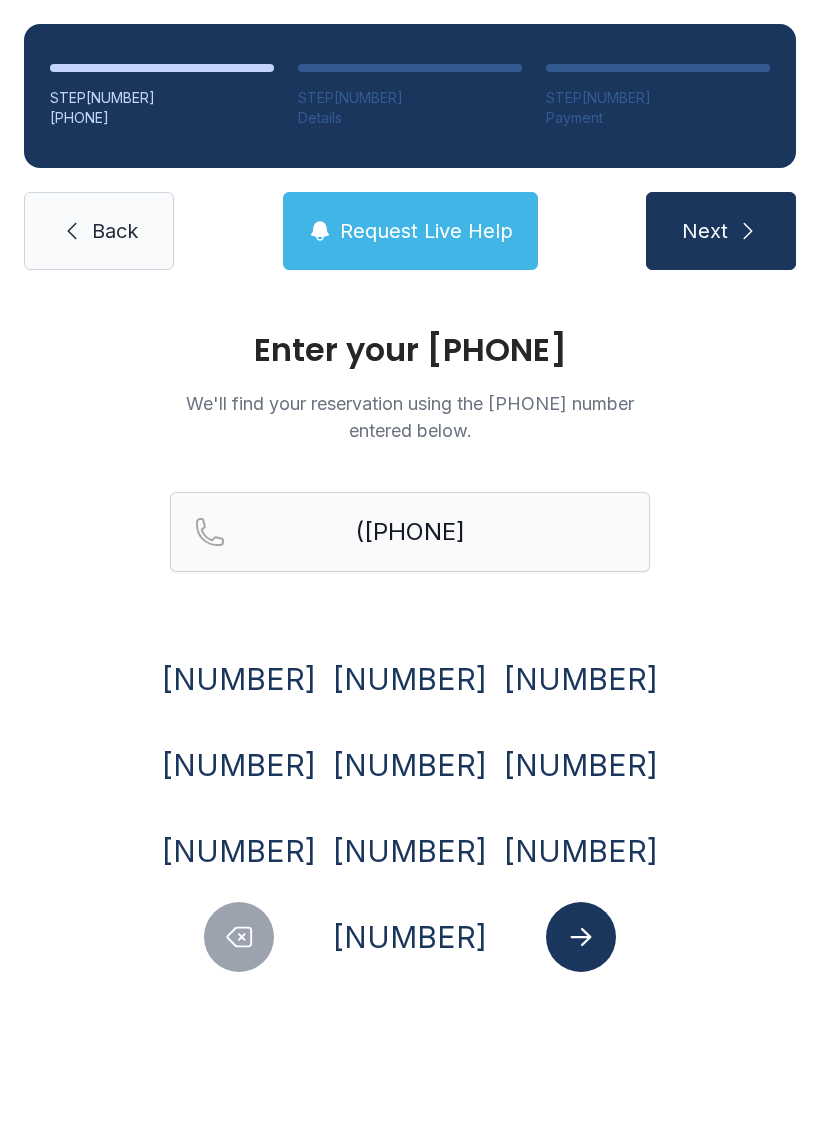 click on "[NUMBER]" at bounding box center [239, 679] 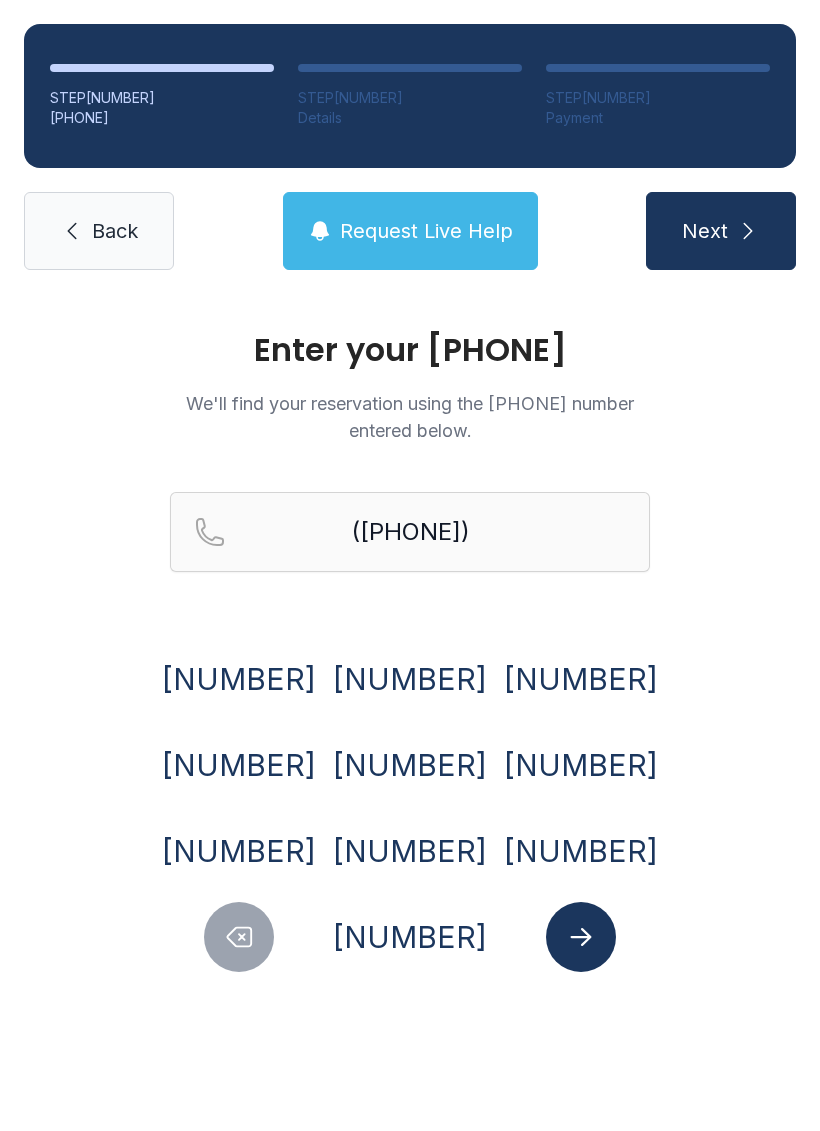 click on "[NUMBER]" at bounding box center (239, 679) 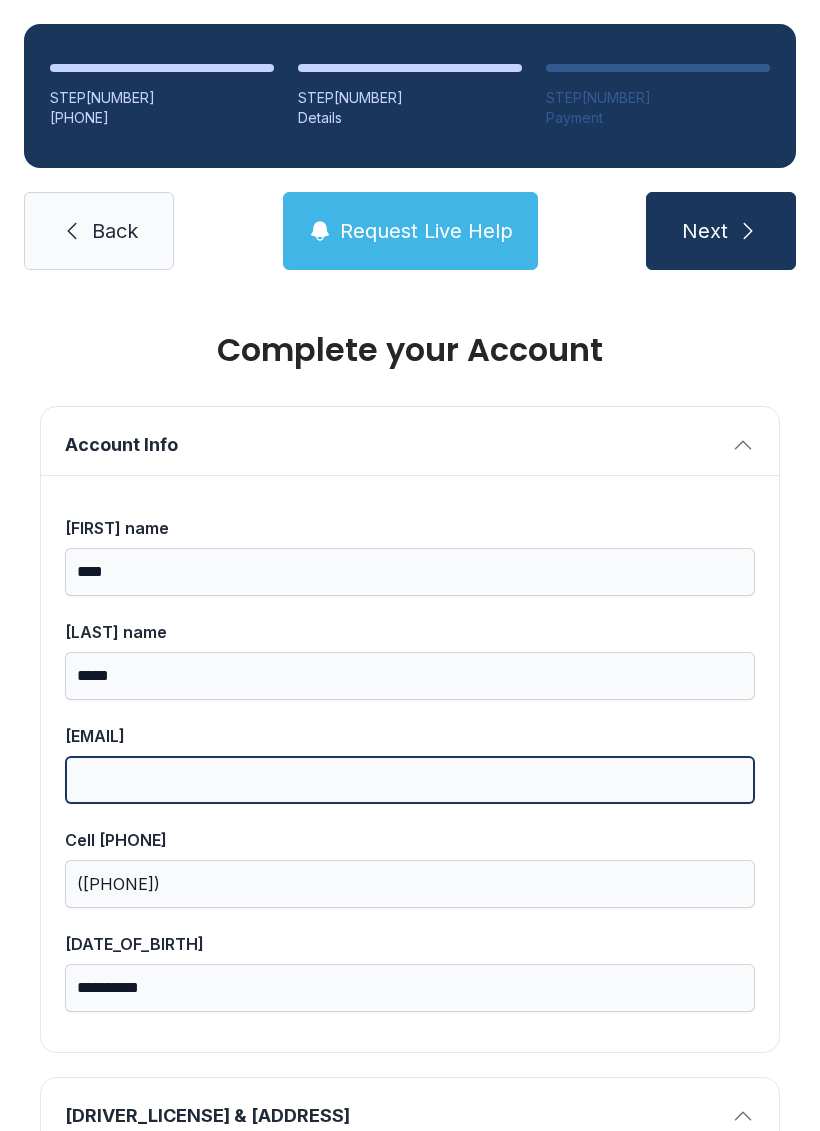 click on "[EMAIL]" at bounding box center (410, 780) 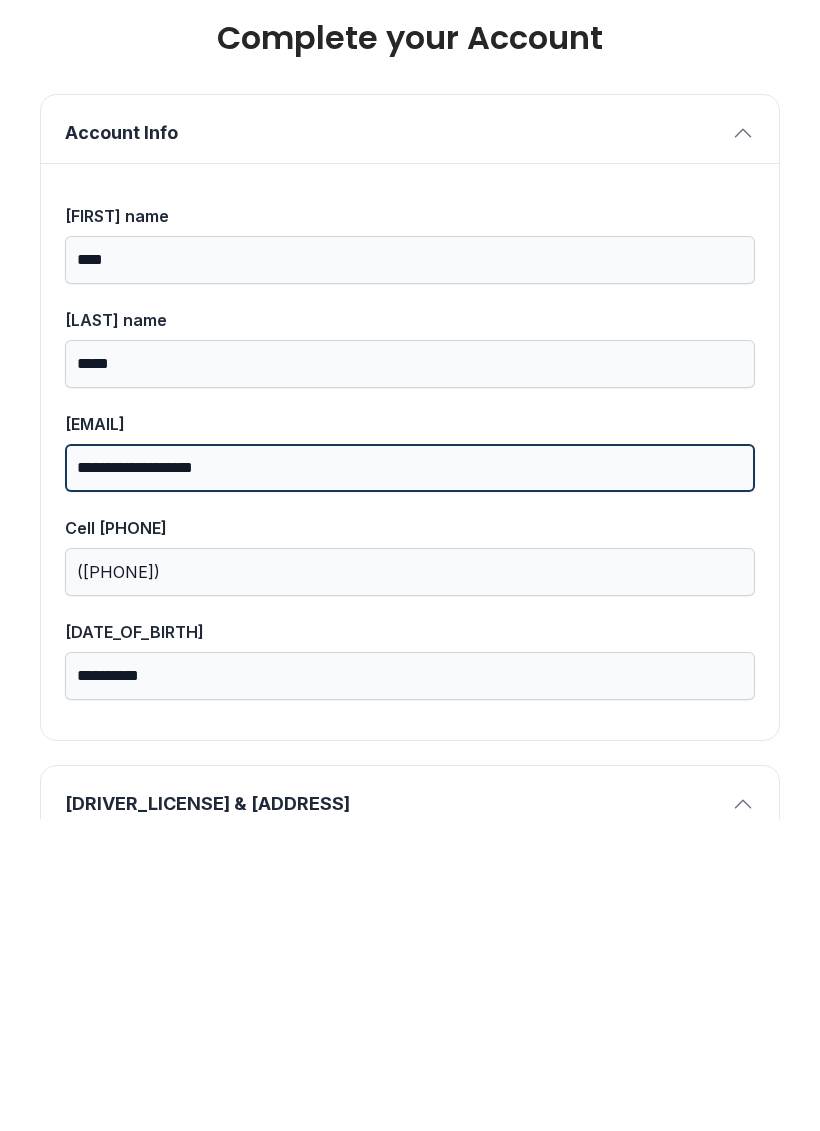 type on "**********" 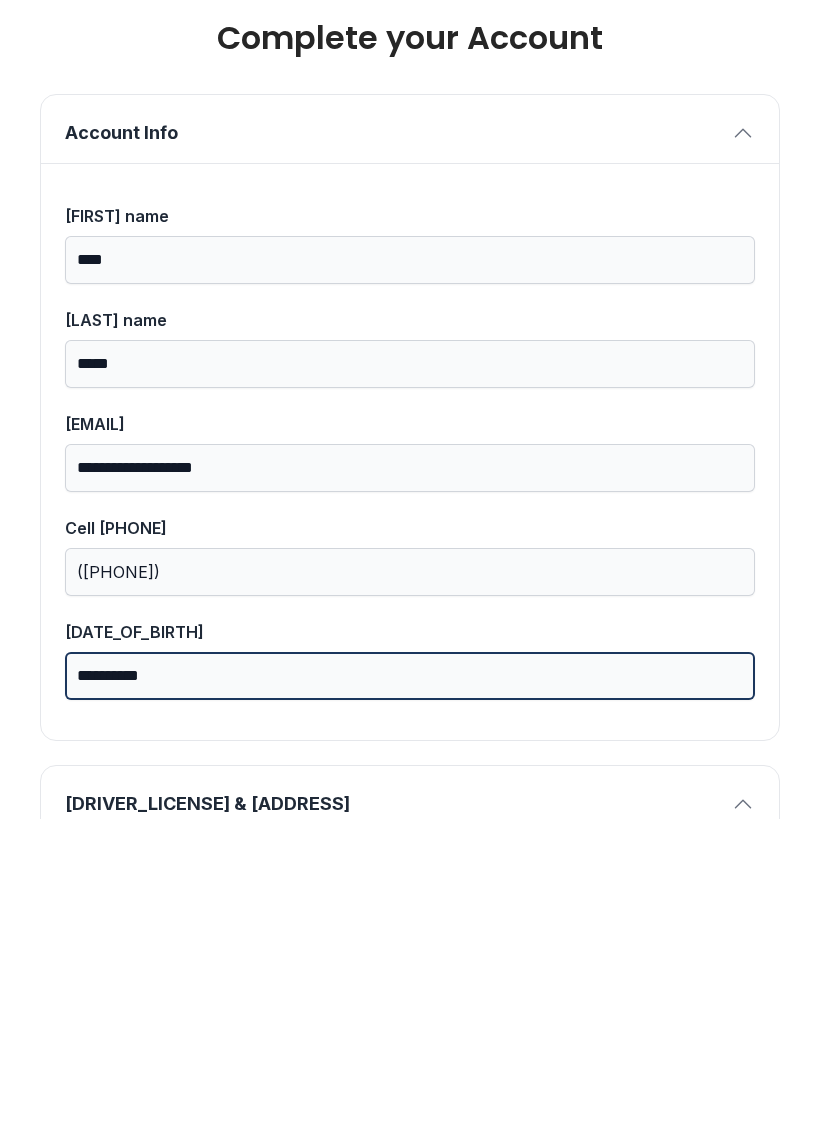 click on "**********" at bounding box center (410, 988) 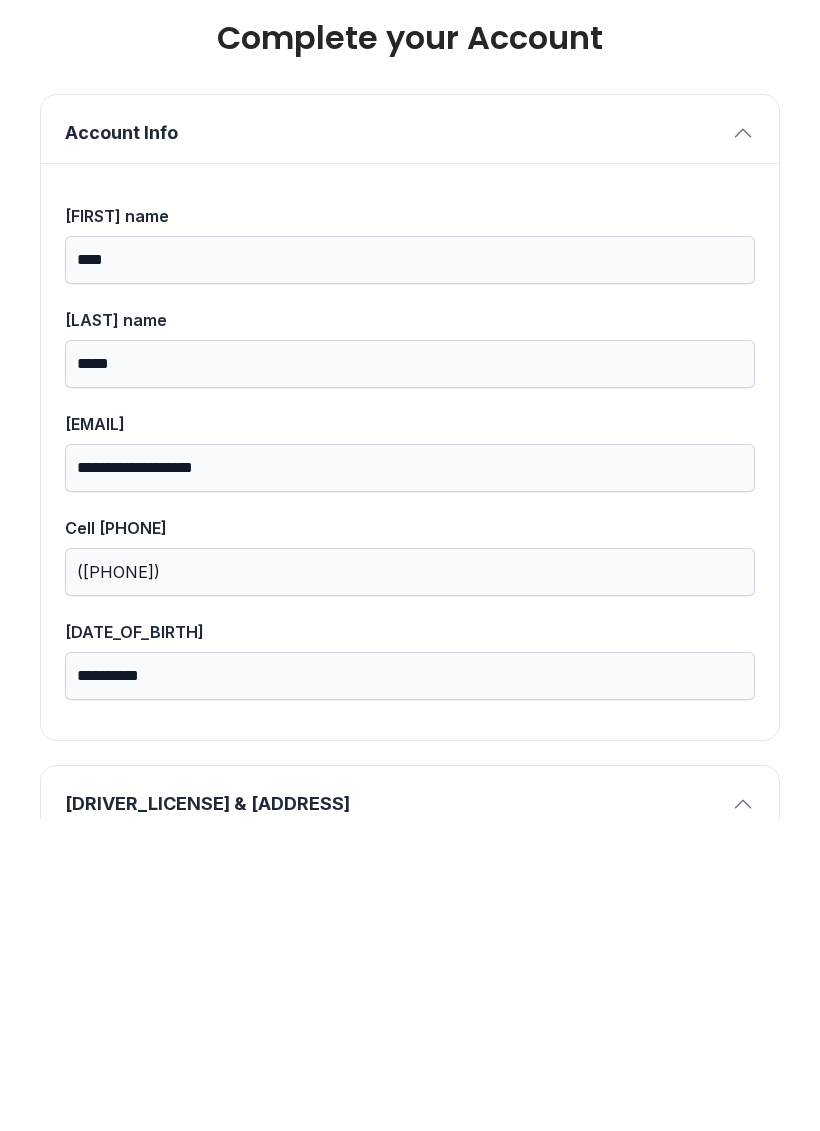 type on "*" 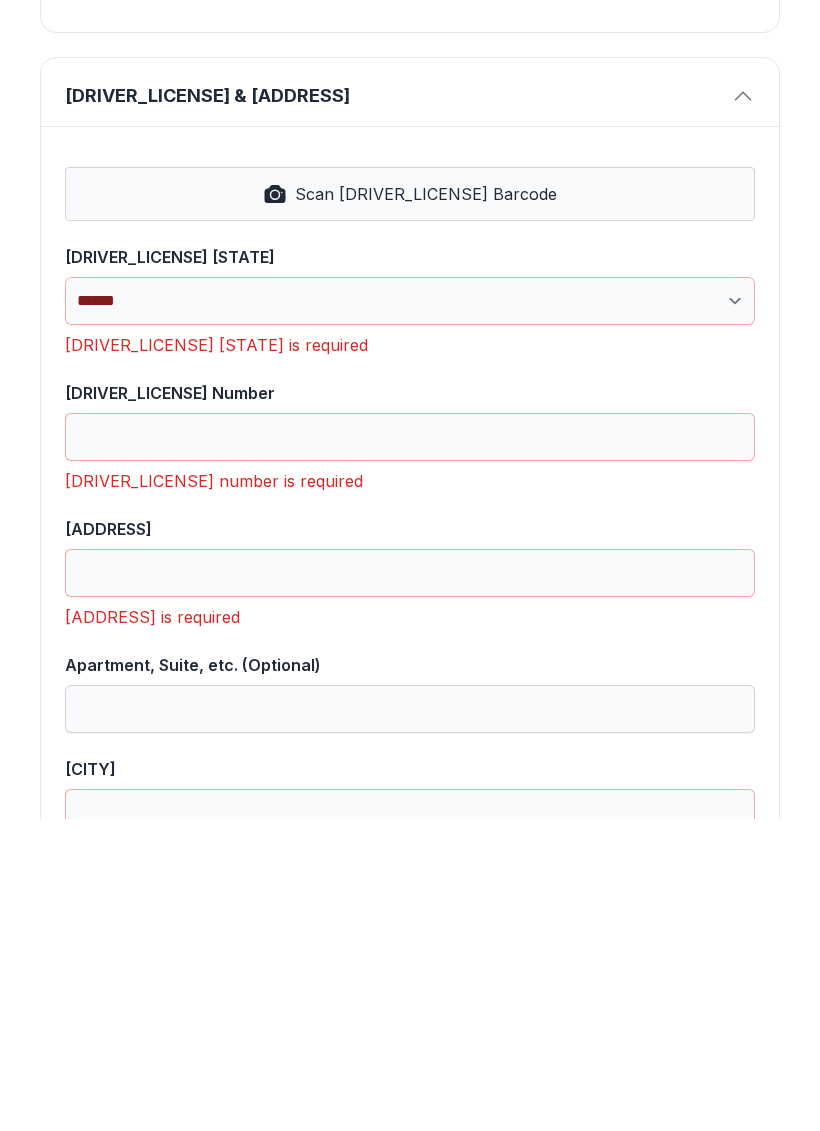 scroll, scrollTop: 707, scrollLeft: 0, axis: vertical 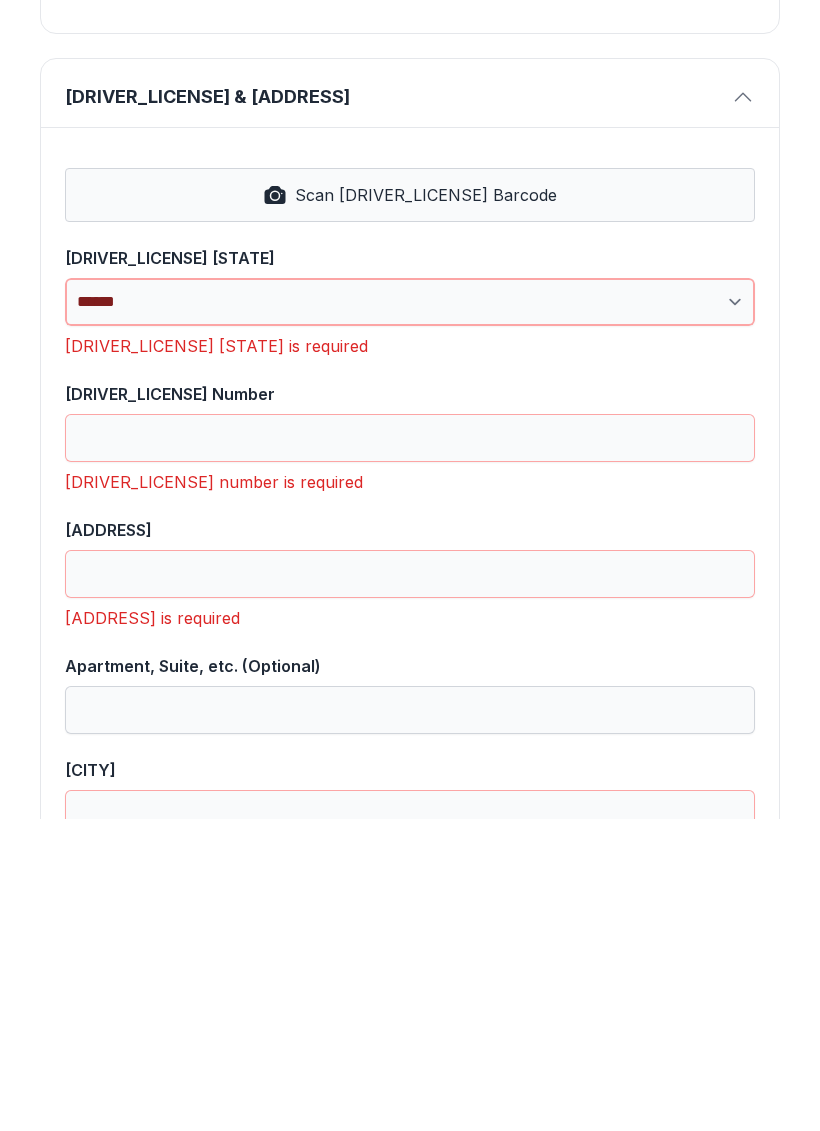 click on "**********" at bounding box center [410, 614] 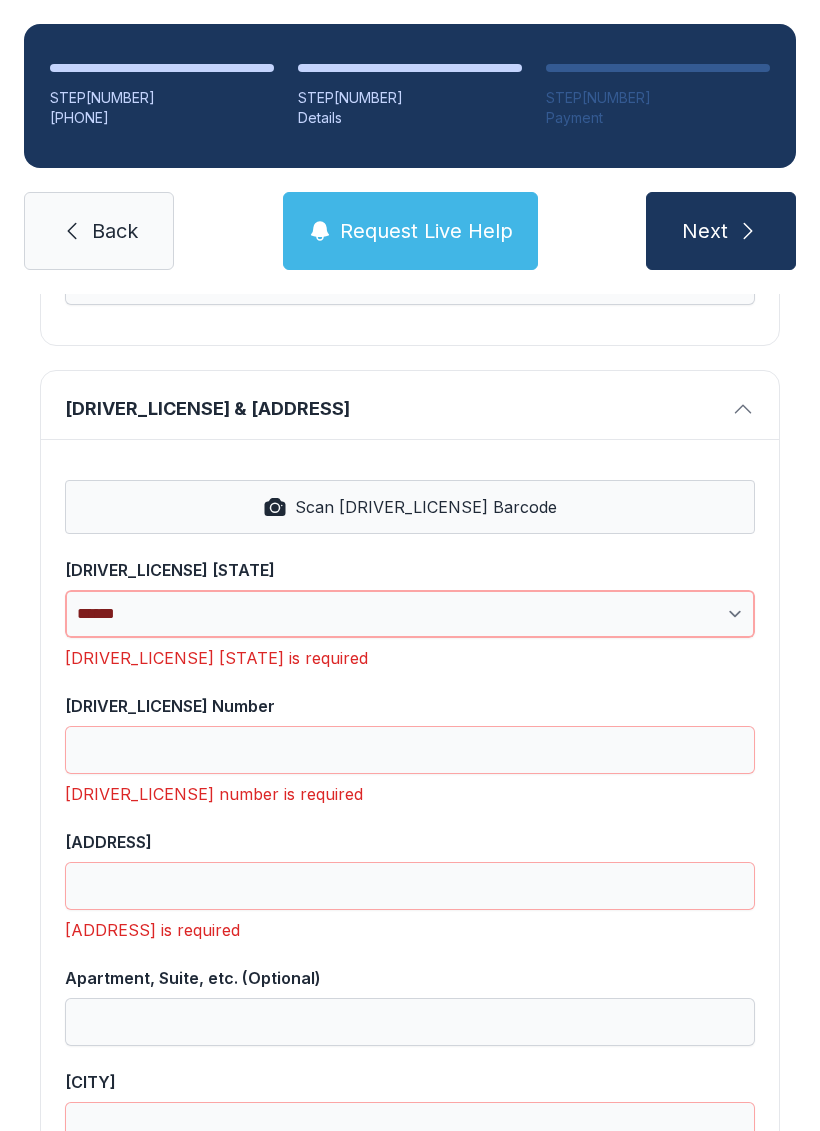 select on "**" 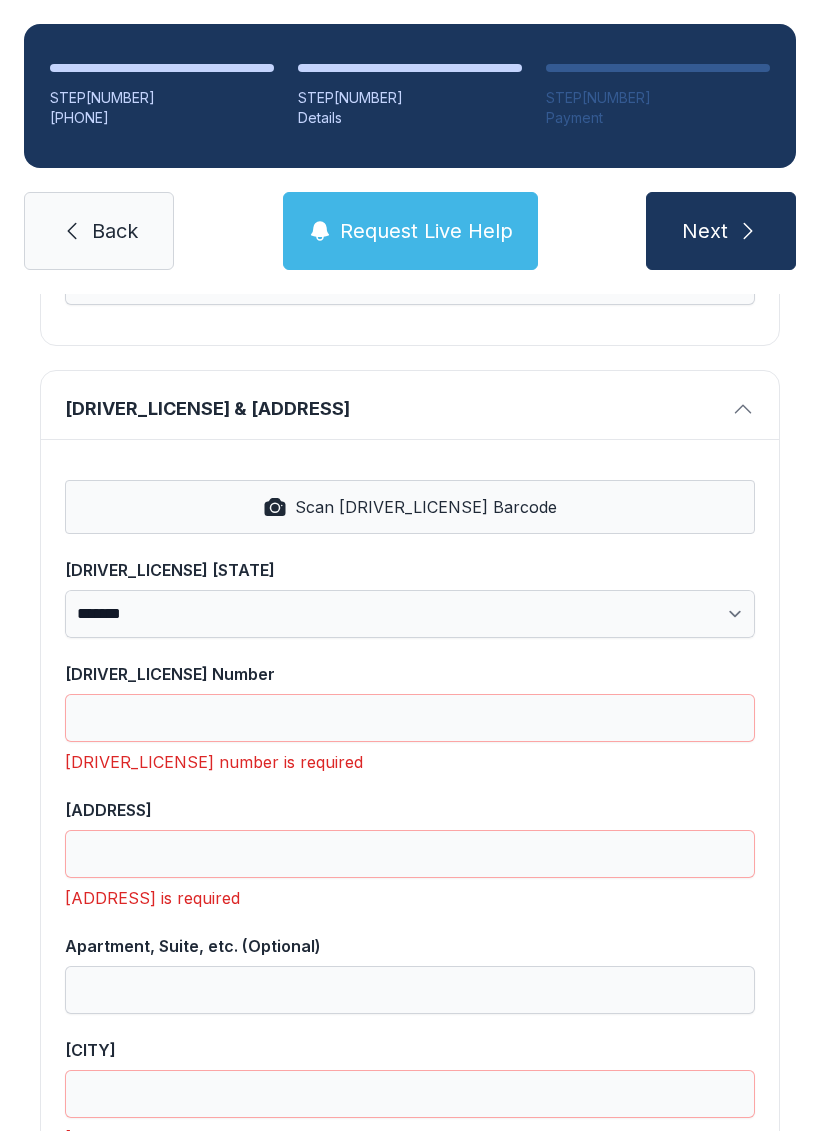 click on "Scan [DRIVER_LICENSE] Barcode" at bounding box center (426, 507) 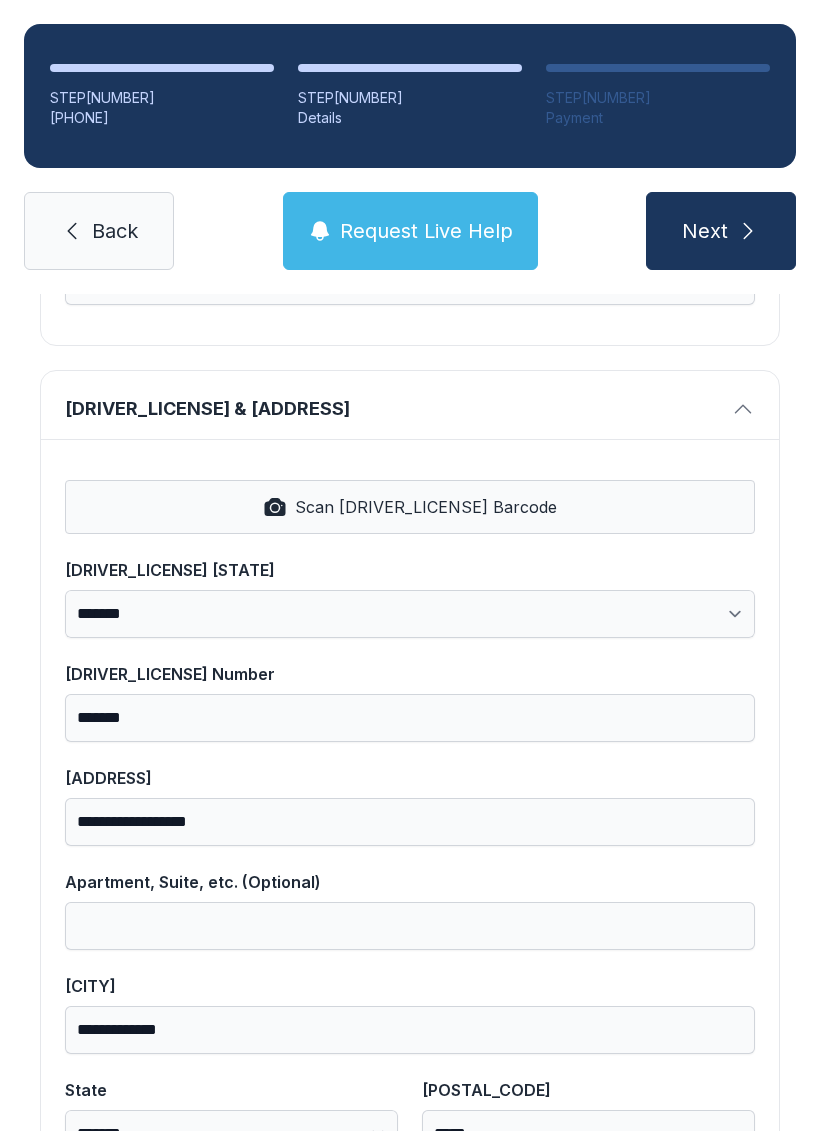 click on "Next" at bounding box center [705, 231] 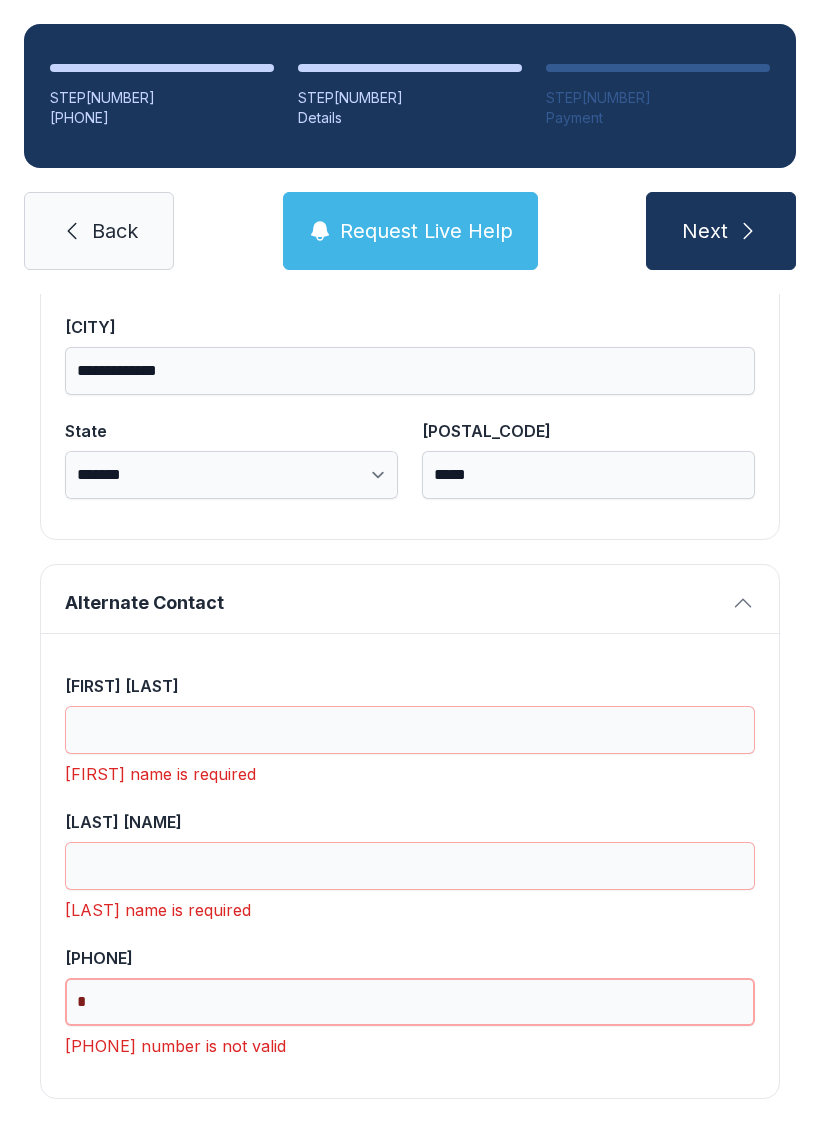 scroll, scrollTop: 1365, scrollLeft: 0, axis: vertical 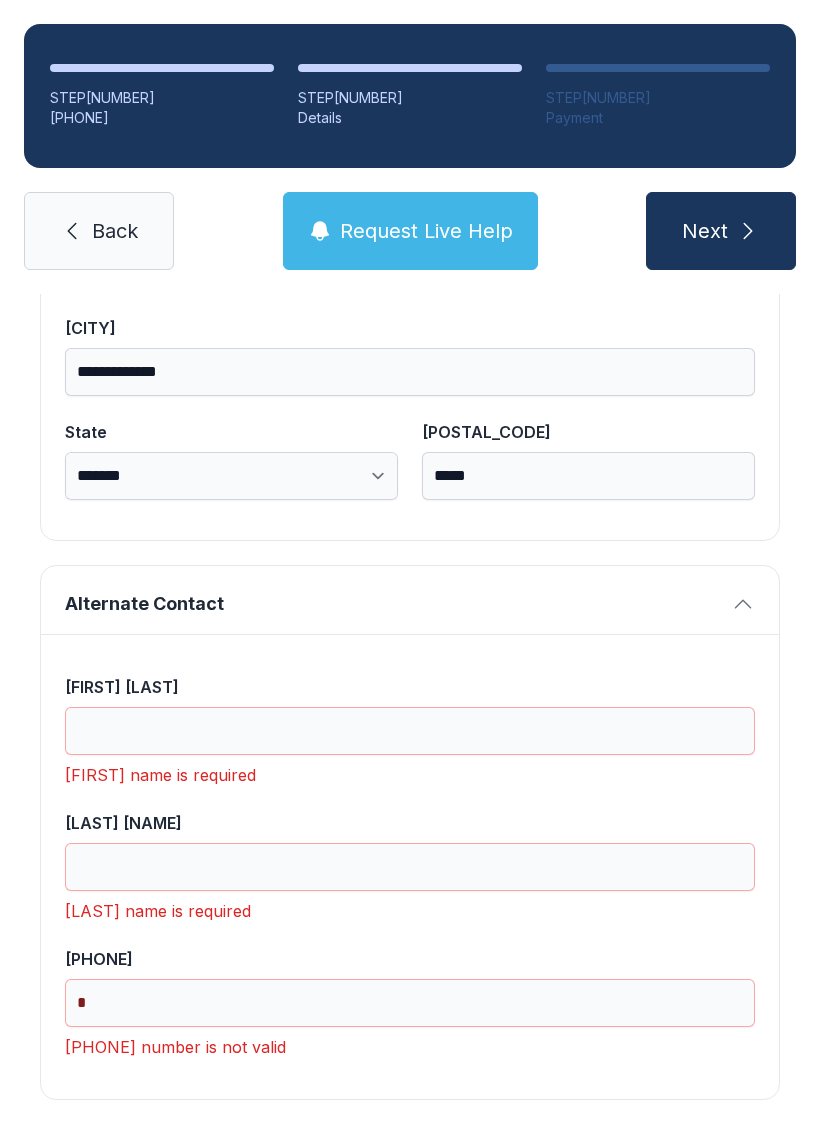 click on "[FIRST] [LAST]" at bounding box center [410, 731] 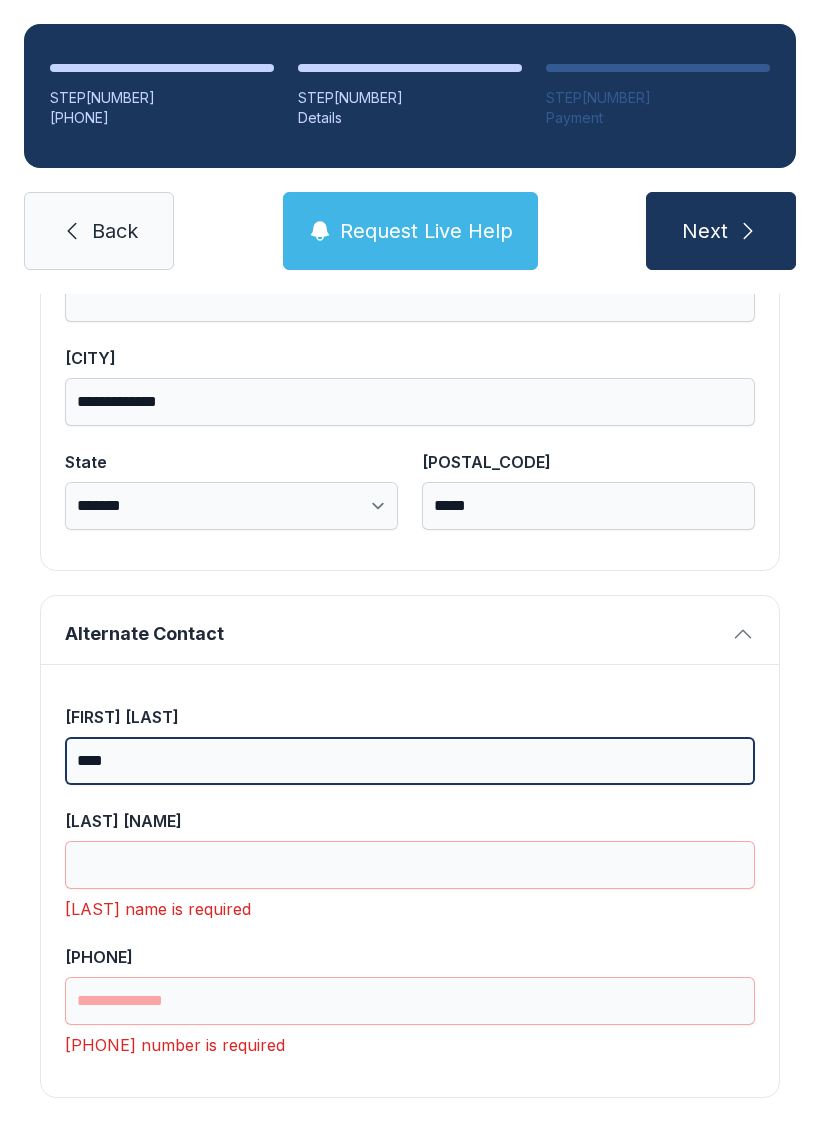 scroll, scrollTop: 1333, scrollLeft: 0, axis: vertical 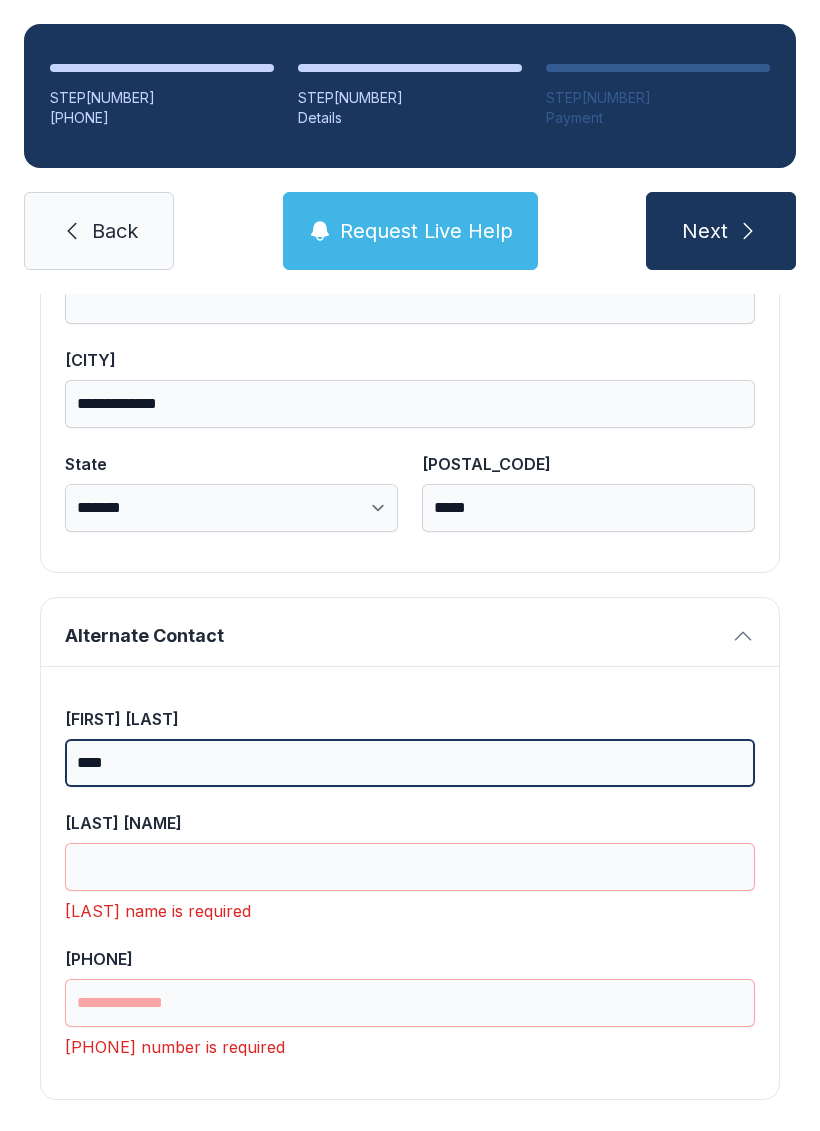 type on "****" 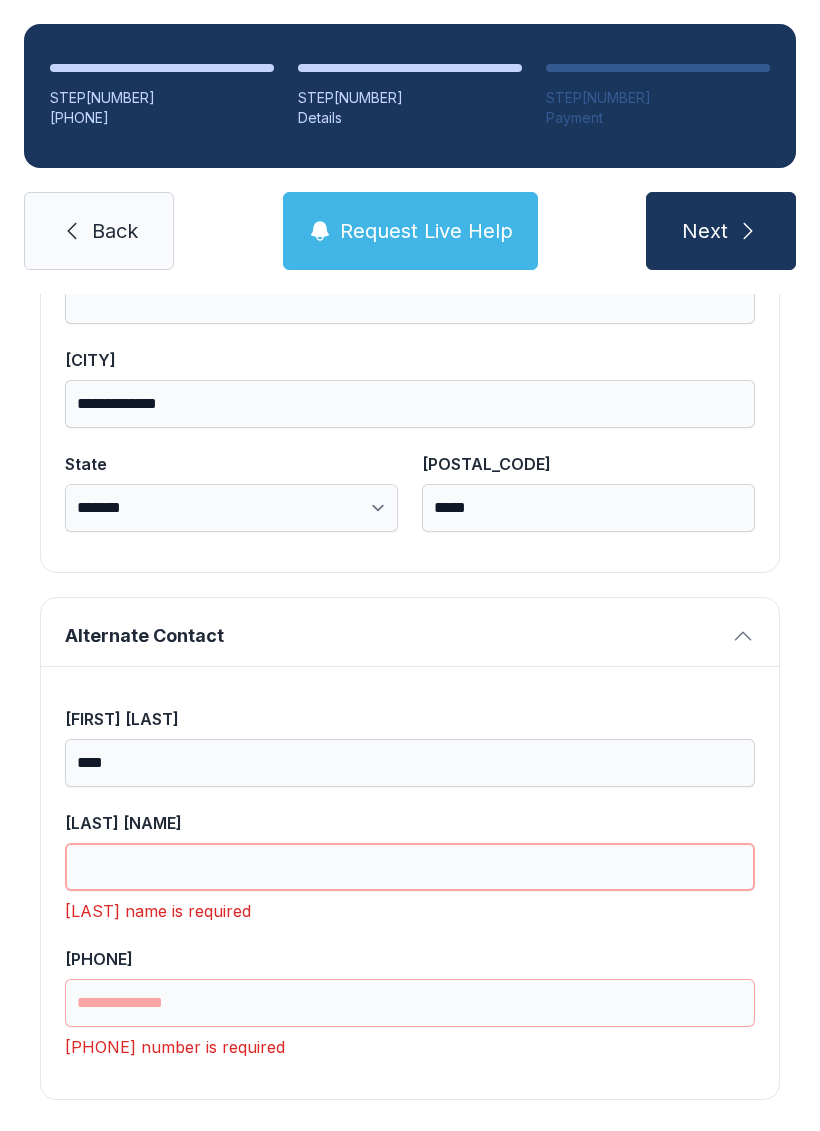 click on "[LAST] [NAME]" at bounding box center [410, 867] 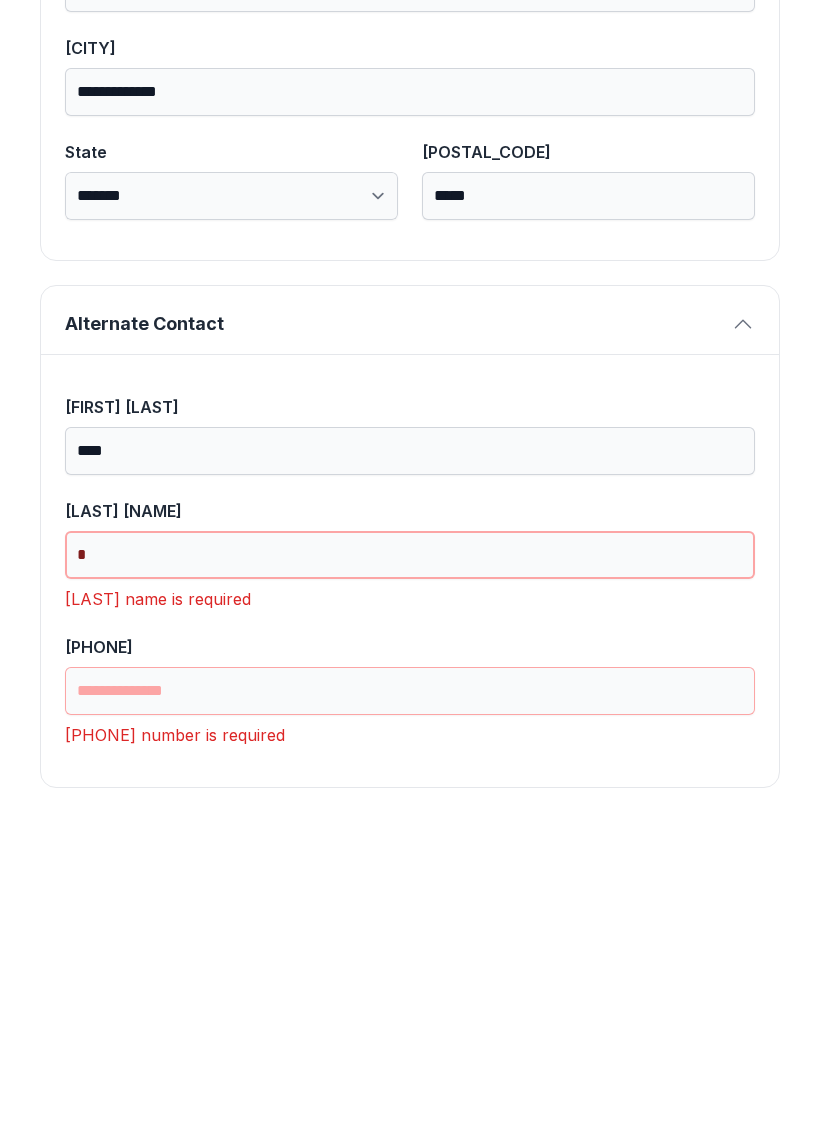 scroll, scrollTop: 1301, scrollLeft: 0, axis: vertical 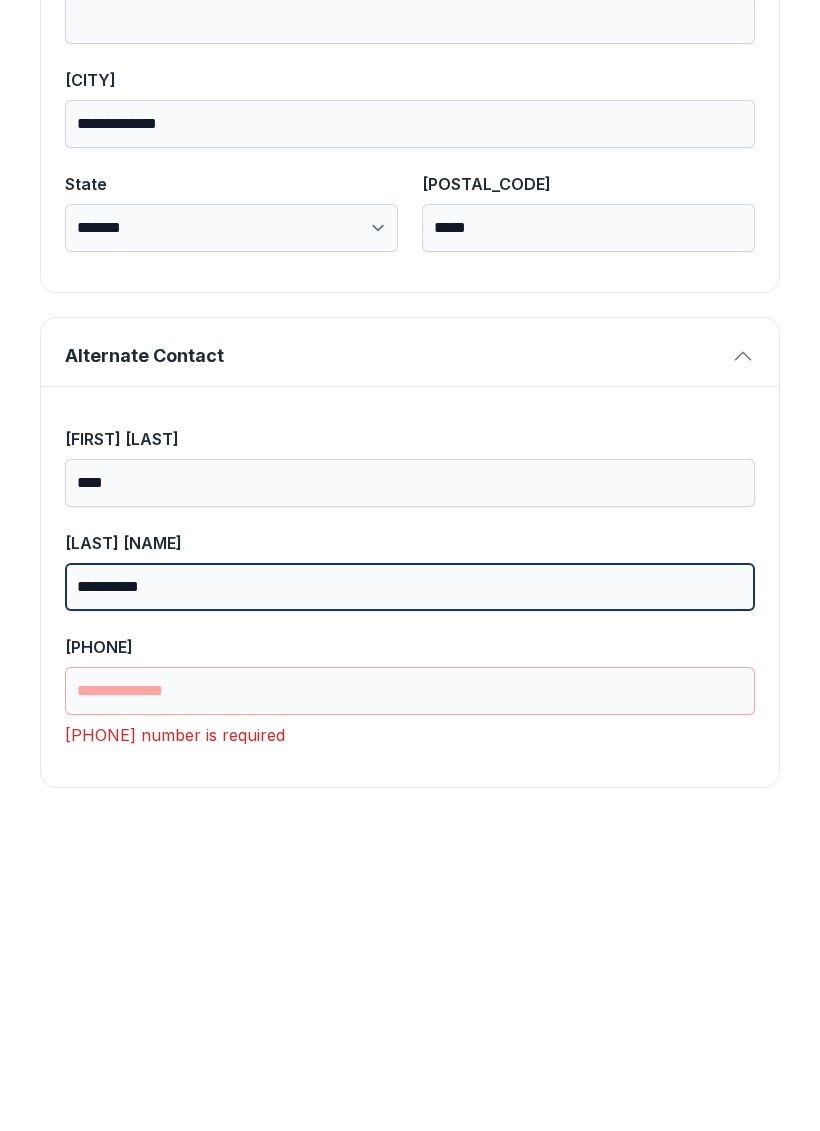 type on "**********" 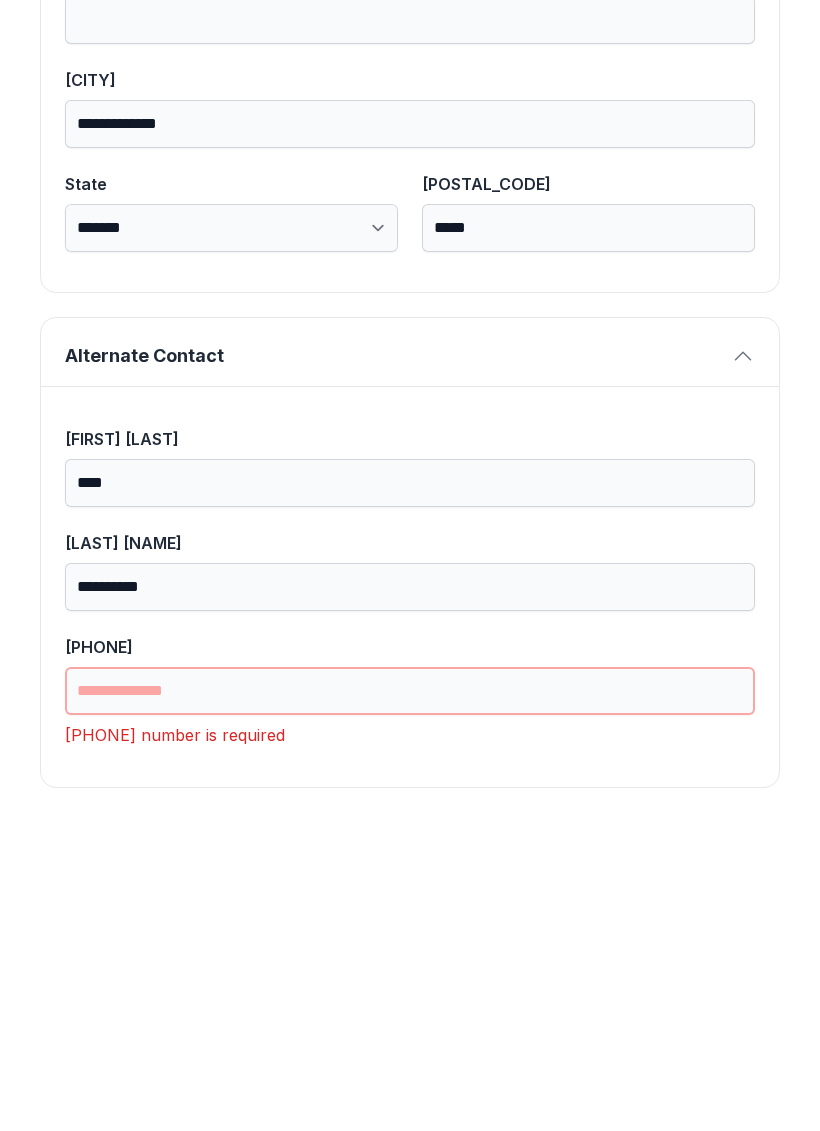 click on "[PHONE]" at bounding box center (410, 1003) 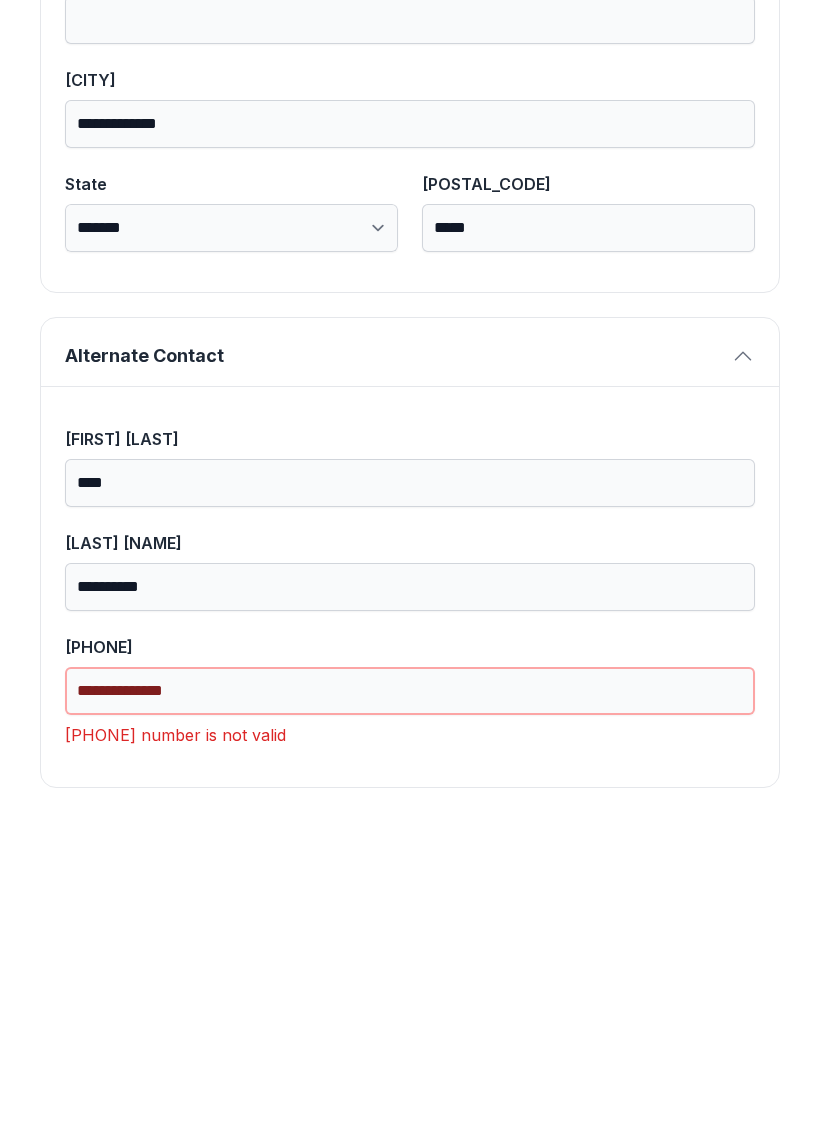 scroll, scrollTop: 1269, scrollLeft: 0, axis: vertical 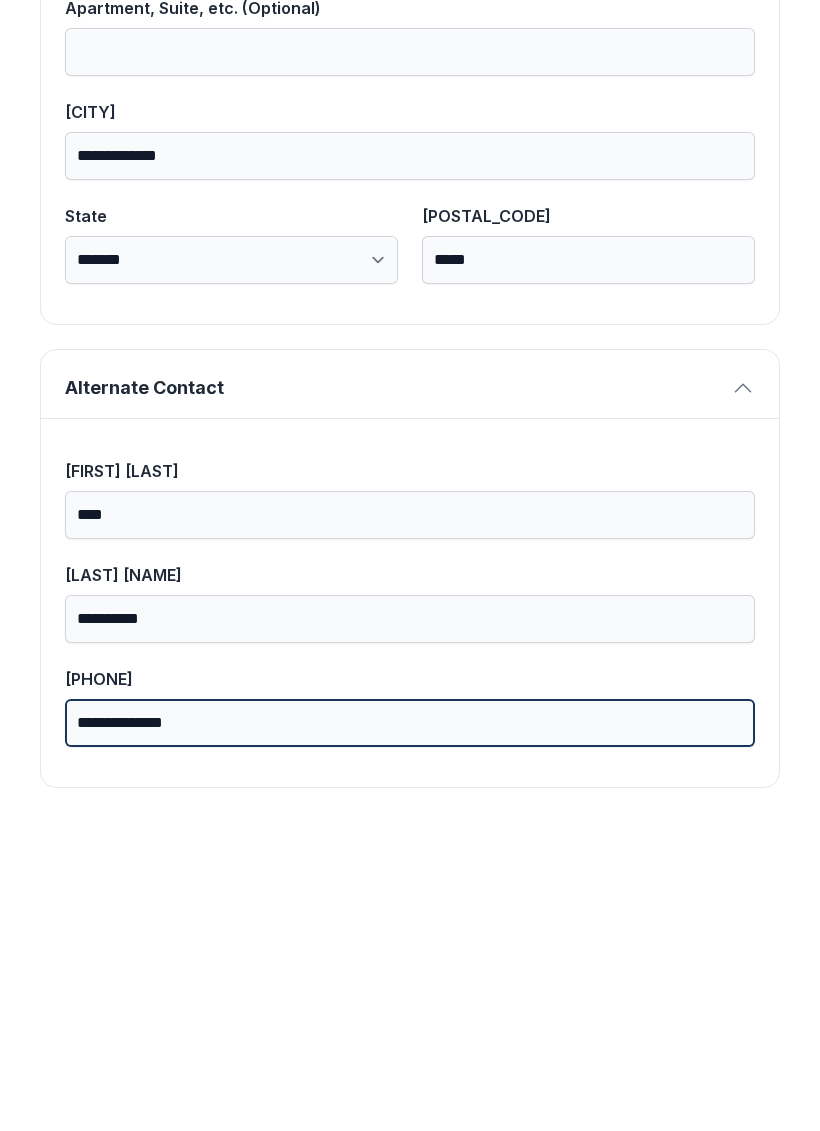 type on "**********" 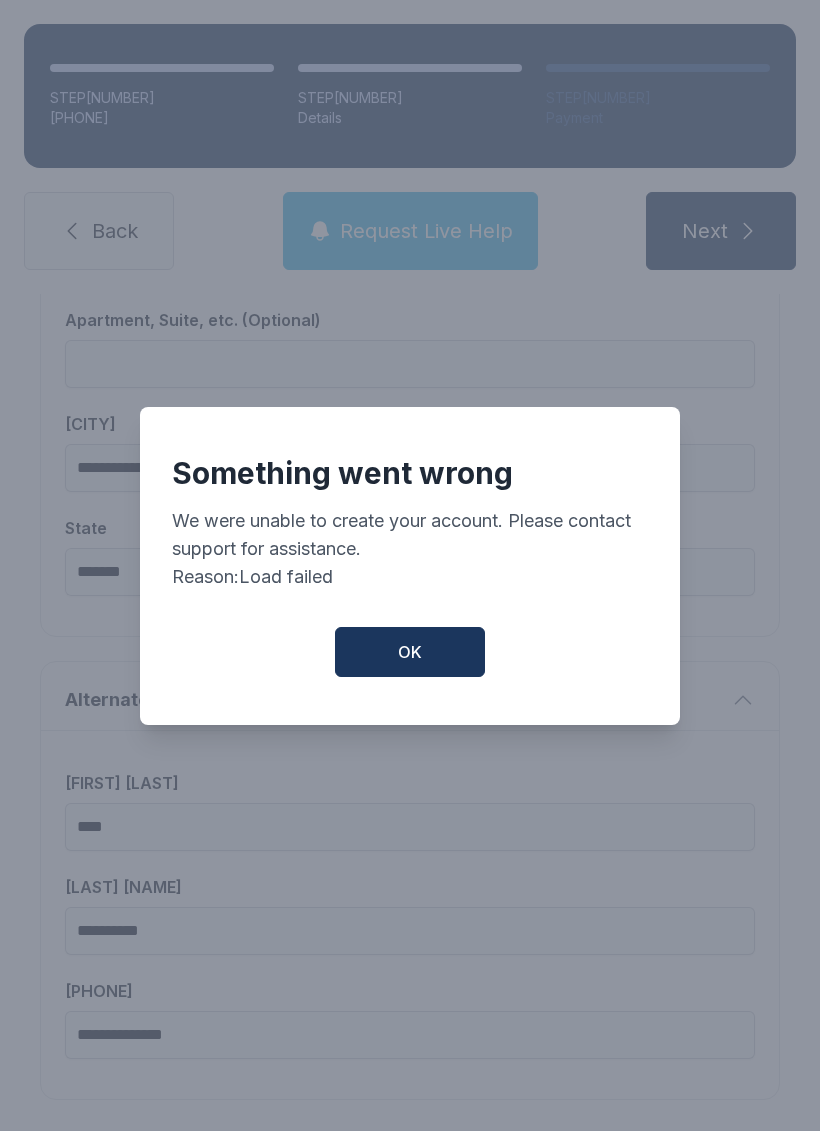 click on "OK" at bounding box center [410, 652] 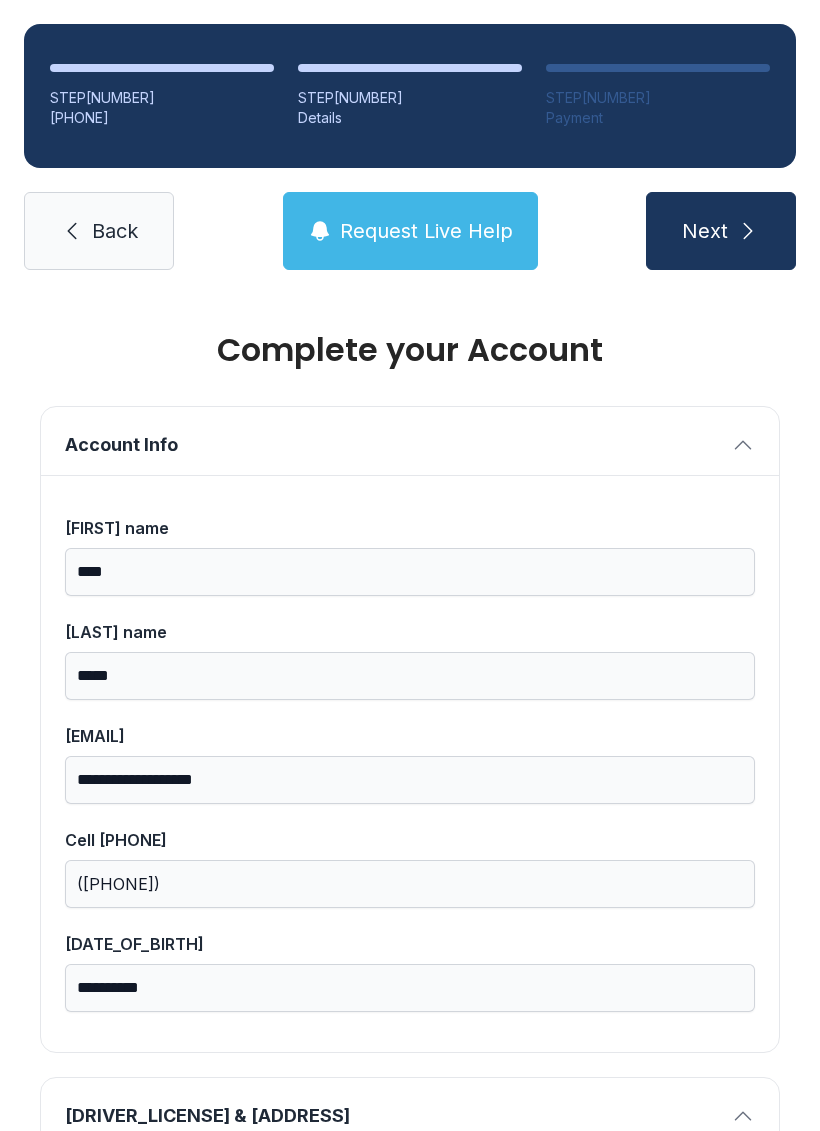scroll, scrollTop: 0, scrollLeft: 0, axis: both 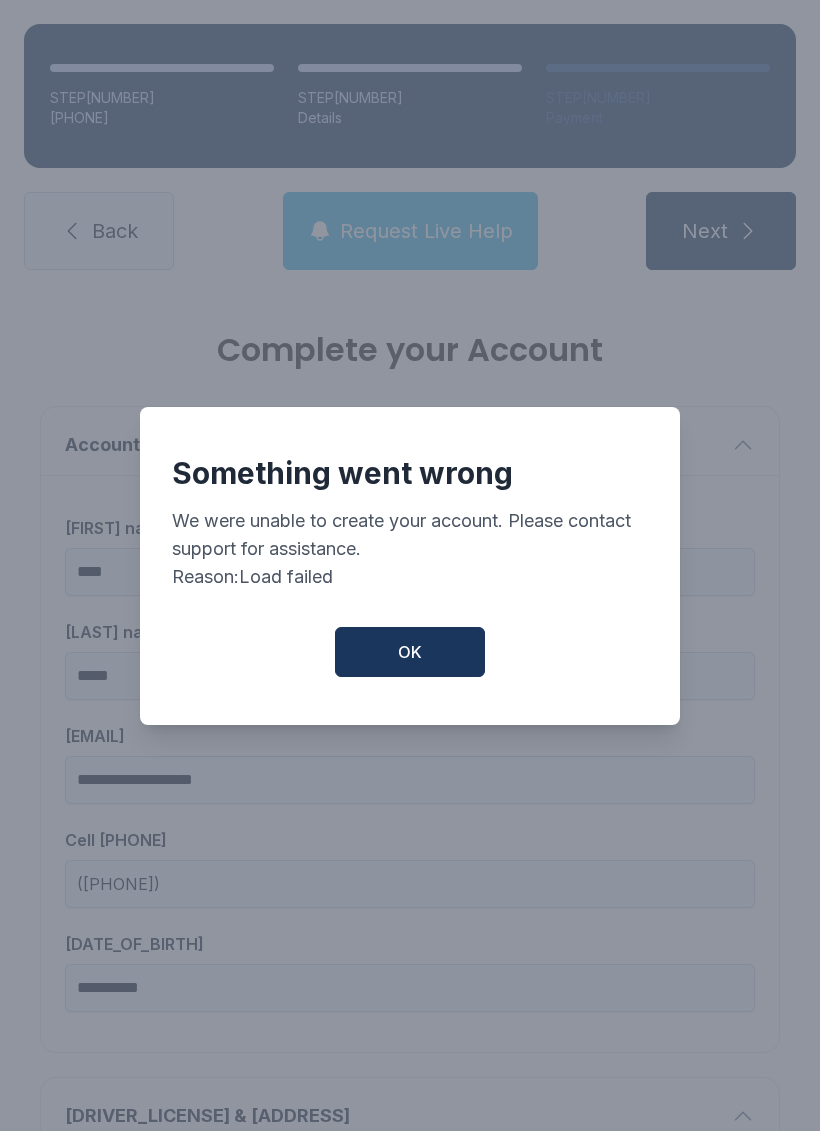 click on "OK" at bounding box center [410, 652] 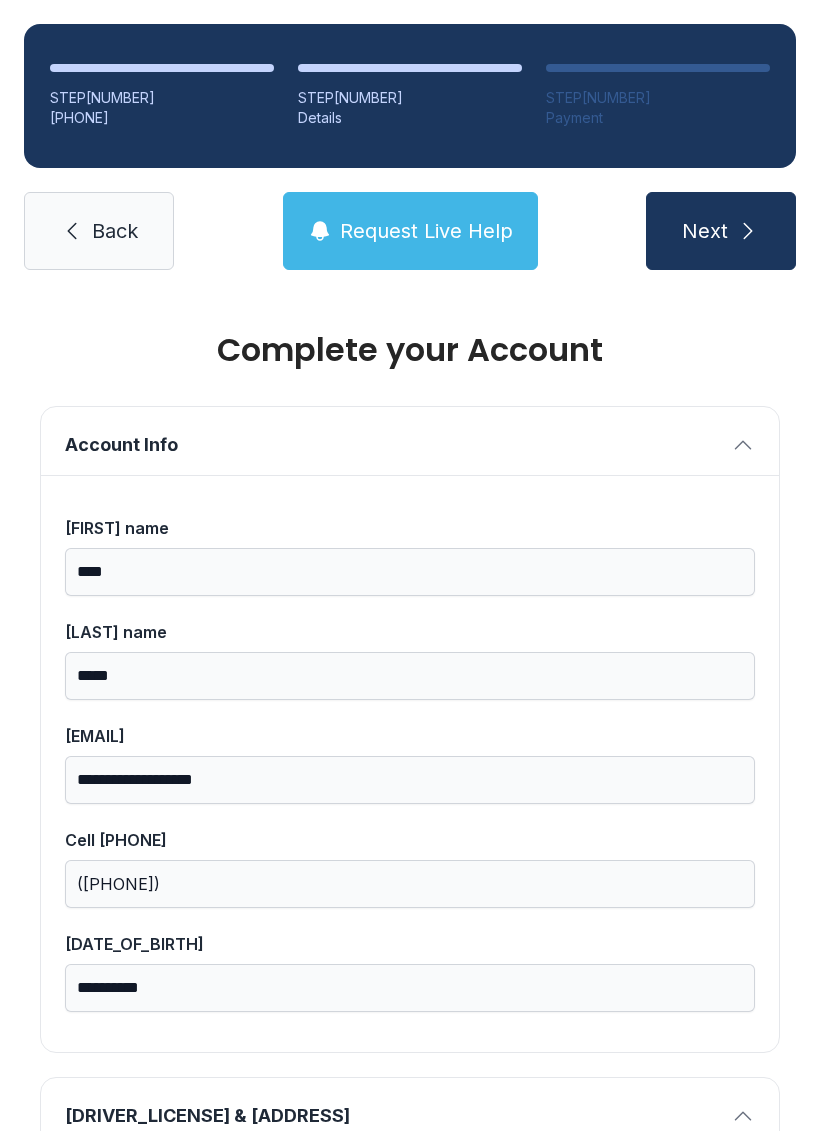 scroll, scrollTop: 0, scrollLeft: 0, axis: both 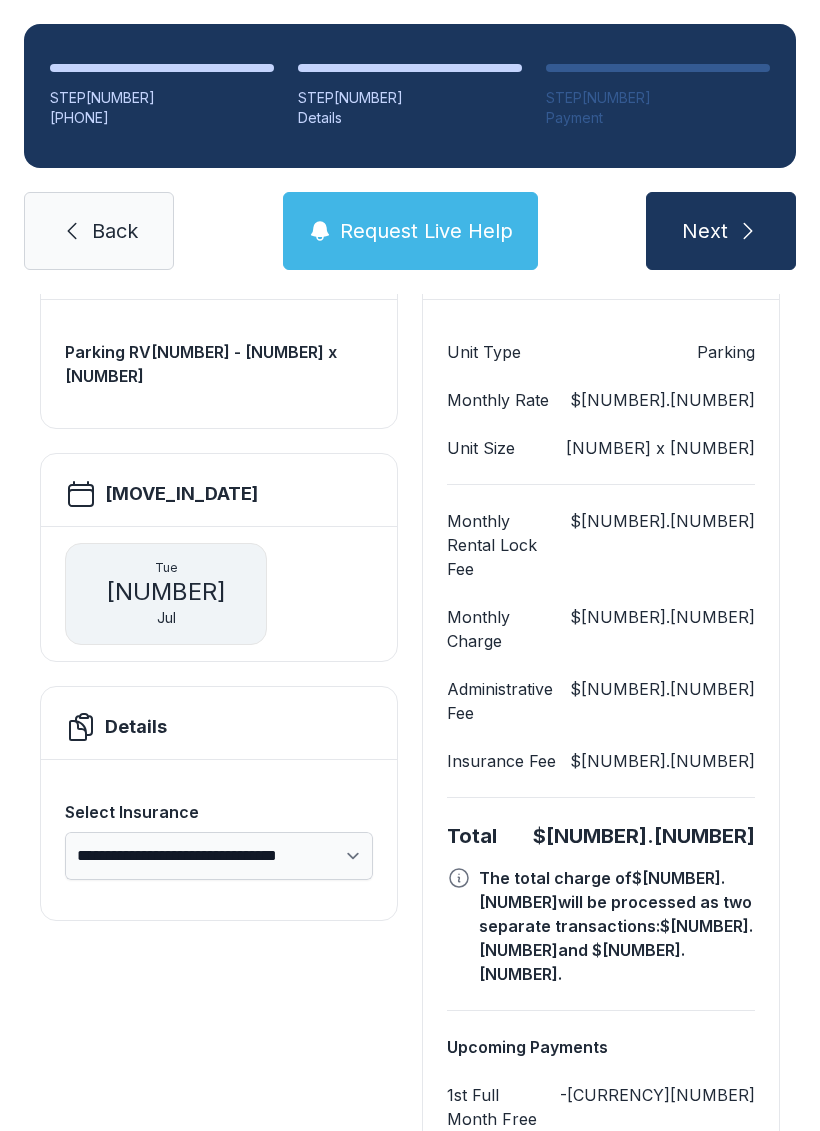 click on "Request Live Help" at bounding box center [410, 231] 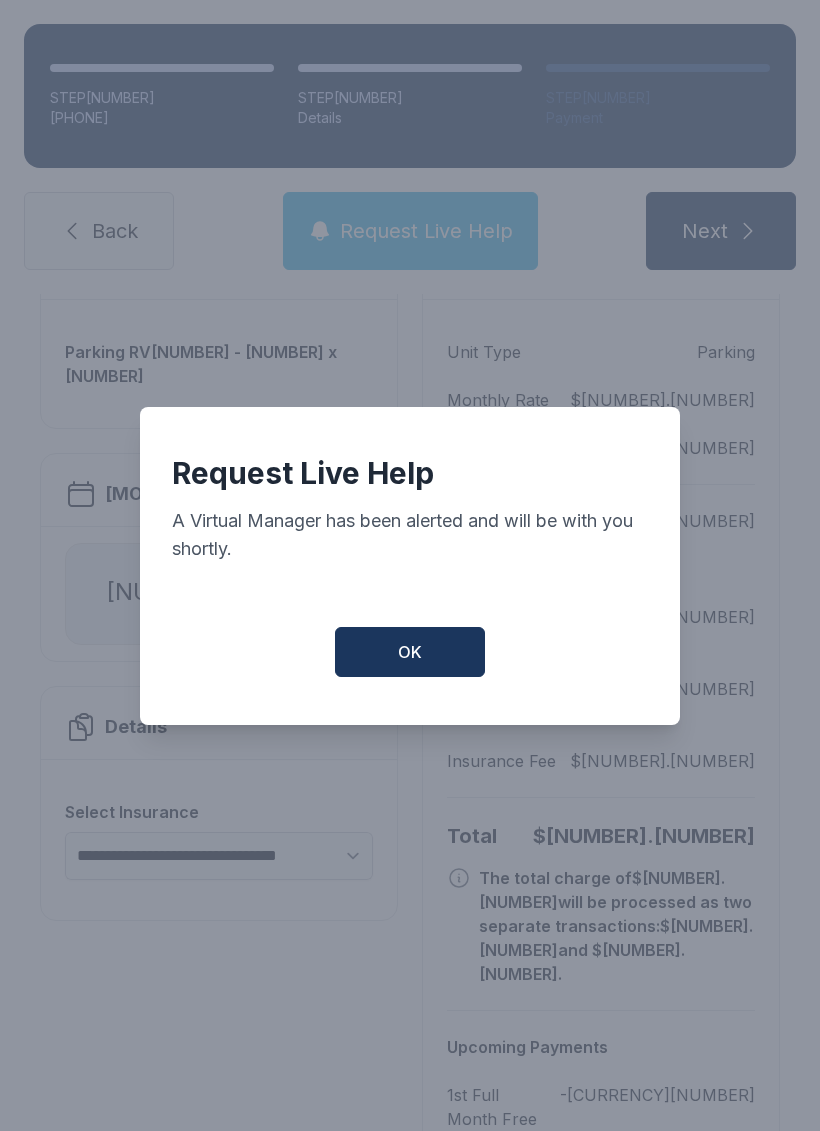 click on "OK" at bounding box center (410, 652) 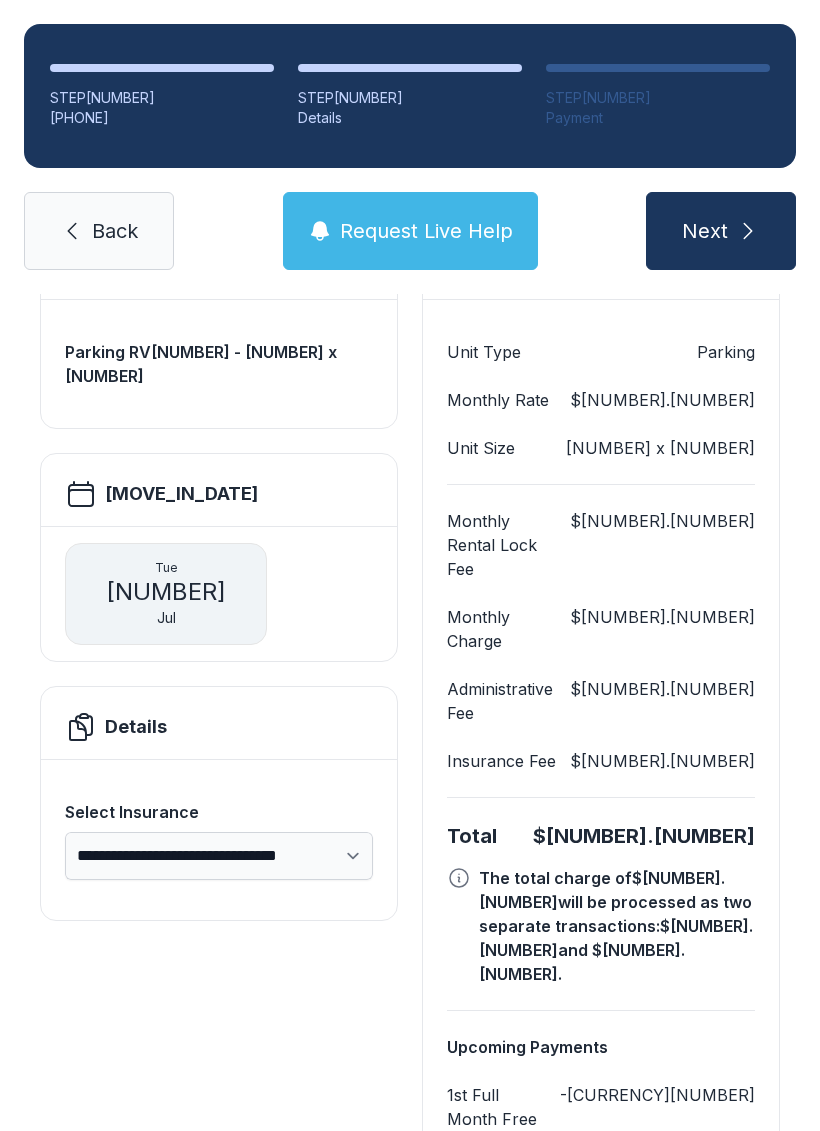 click on "Back" at bounding box center (115, 231) 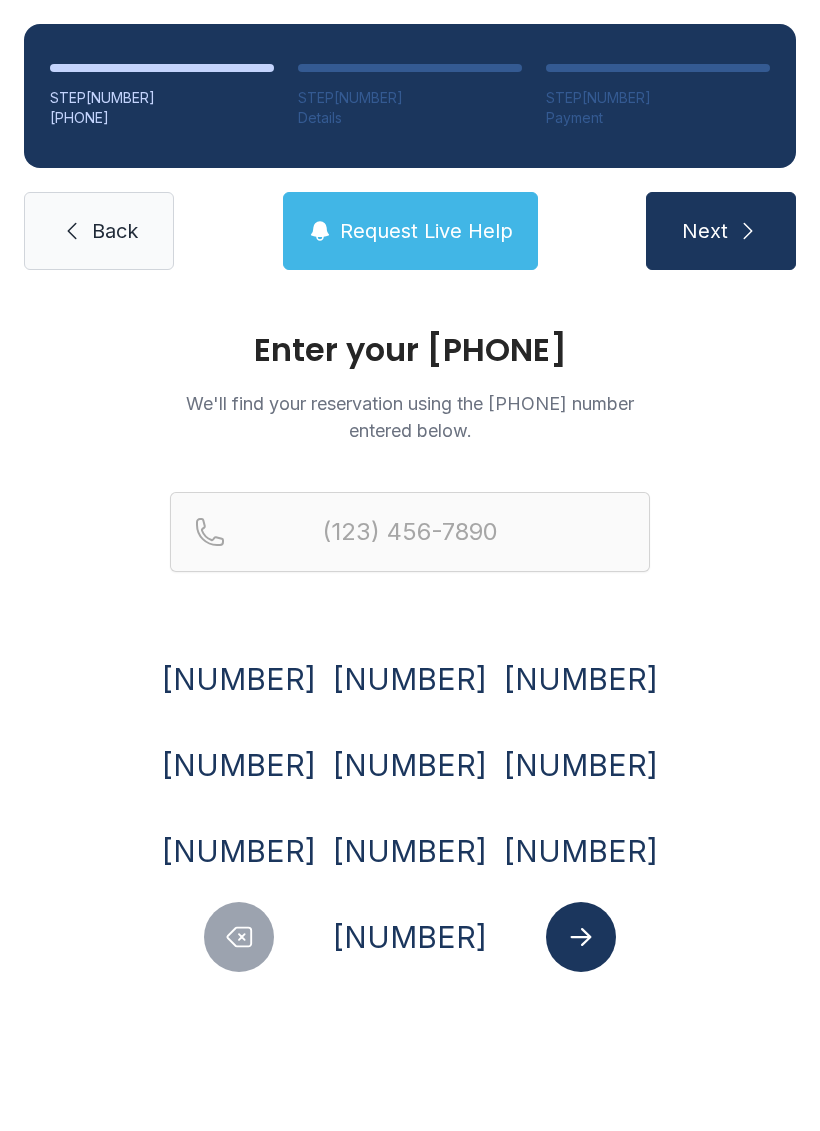 scroll, scrollTop: 0, scrollLeft: 0, axis: both 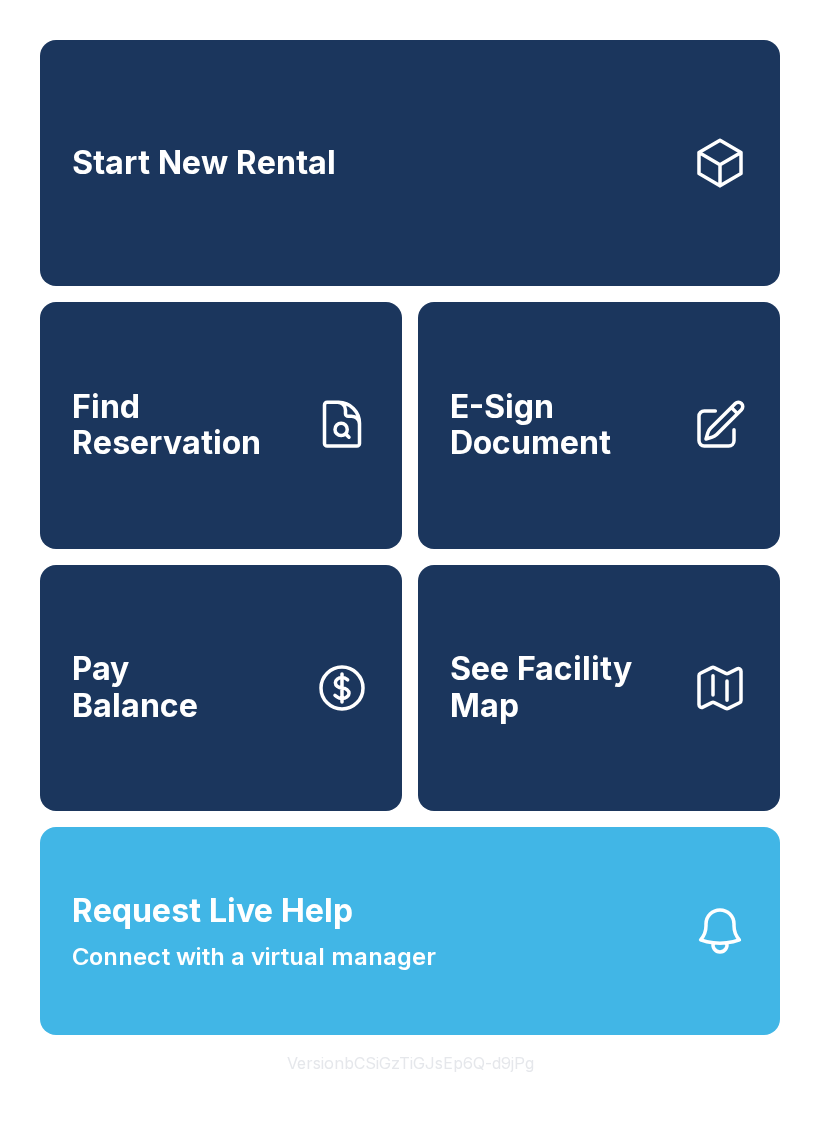 click on "Find Reservation" at bounding box center (185, 425) 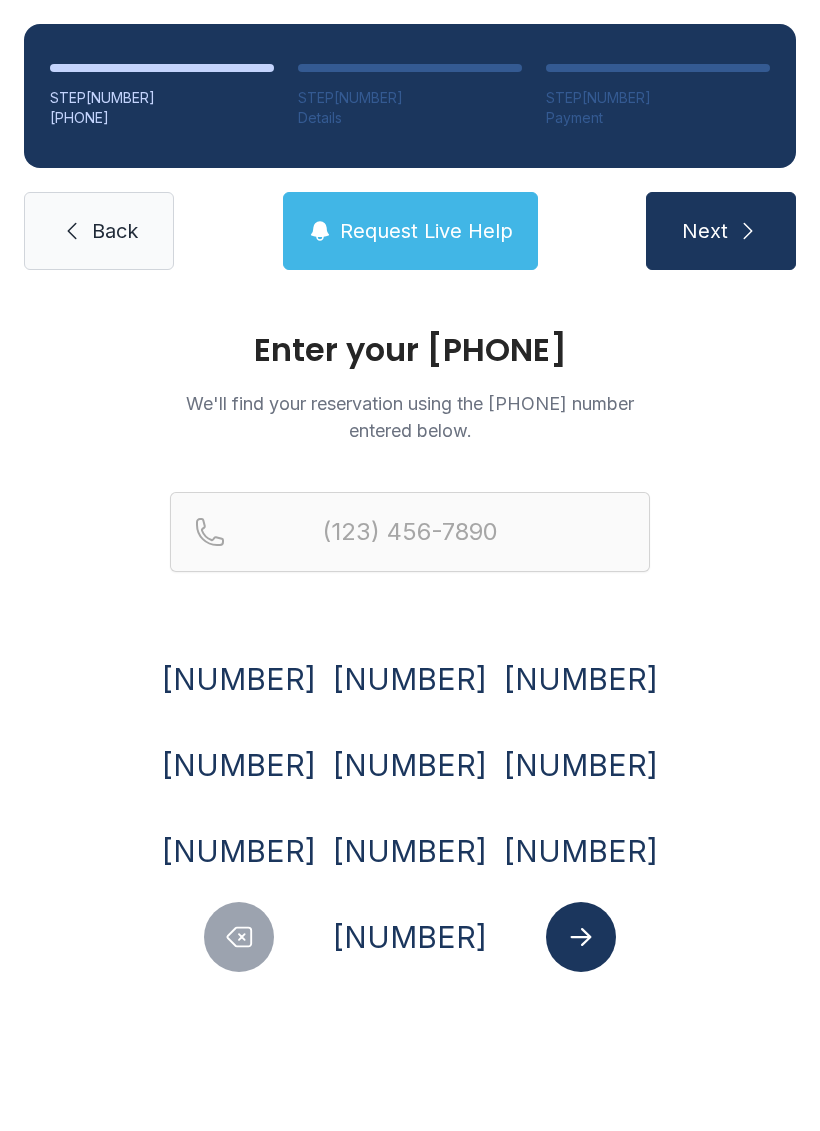 click on "[NUMBER]" at bounding box center [239, 679] 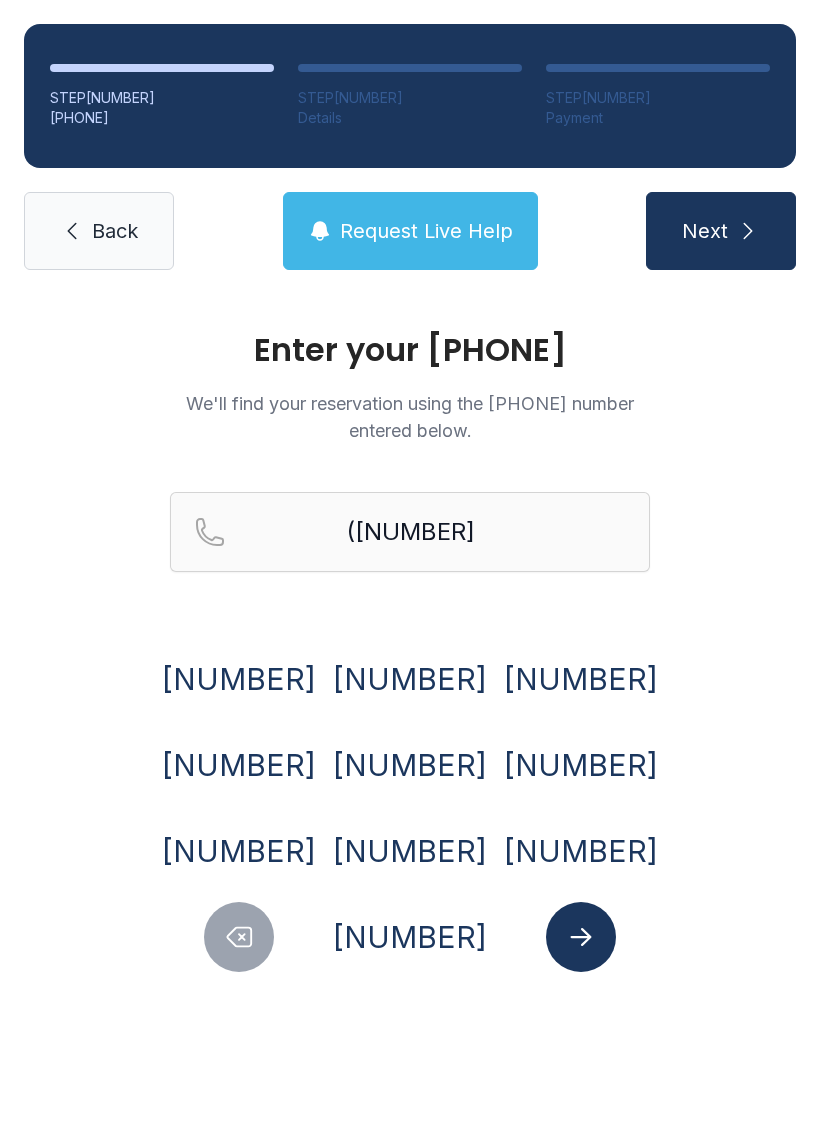 click on "[NUMBER]" at bounding box center (239, 679) 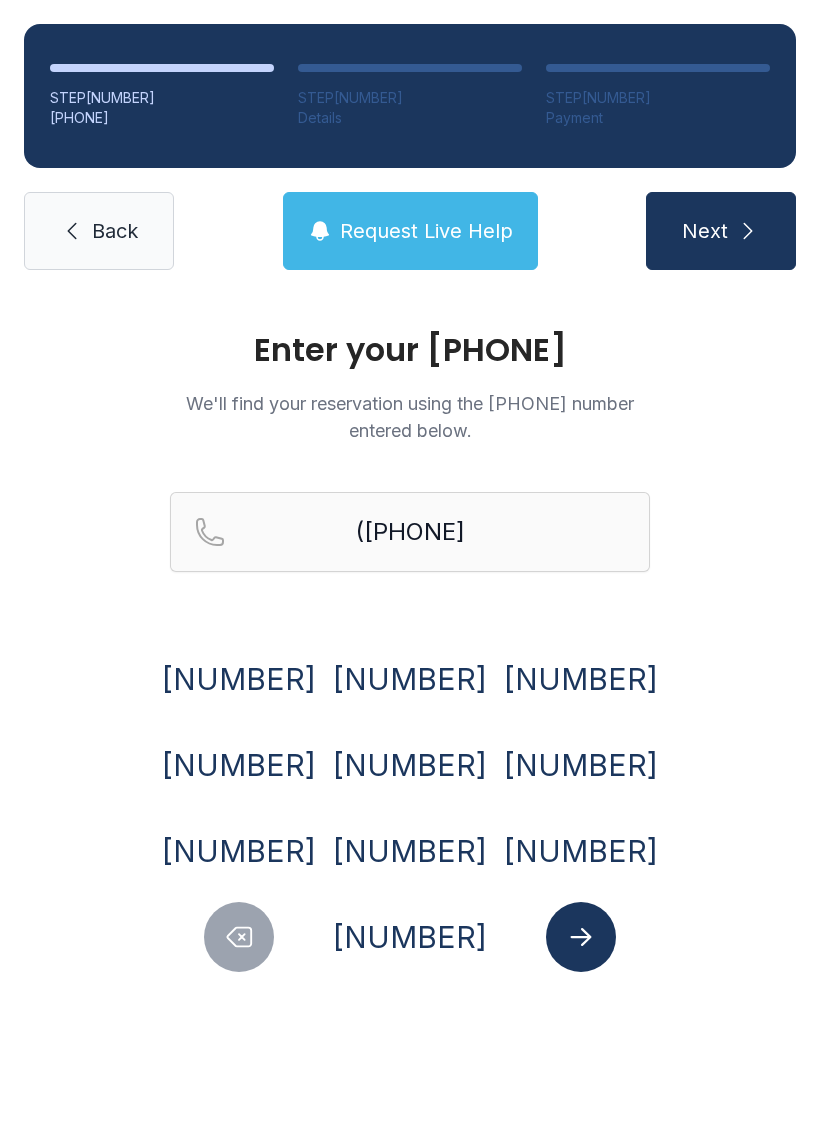 click on "[NUMBER]" at bounding box center (239, 679) 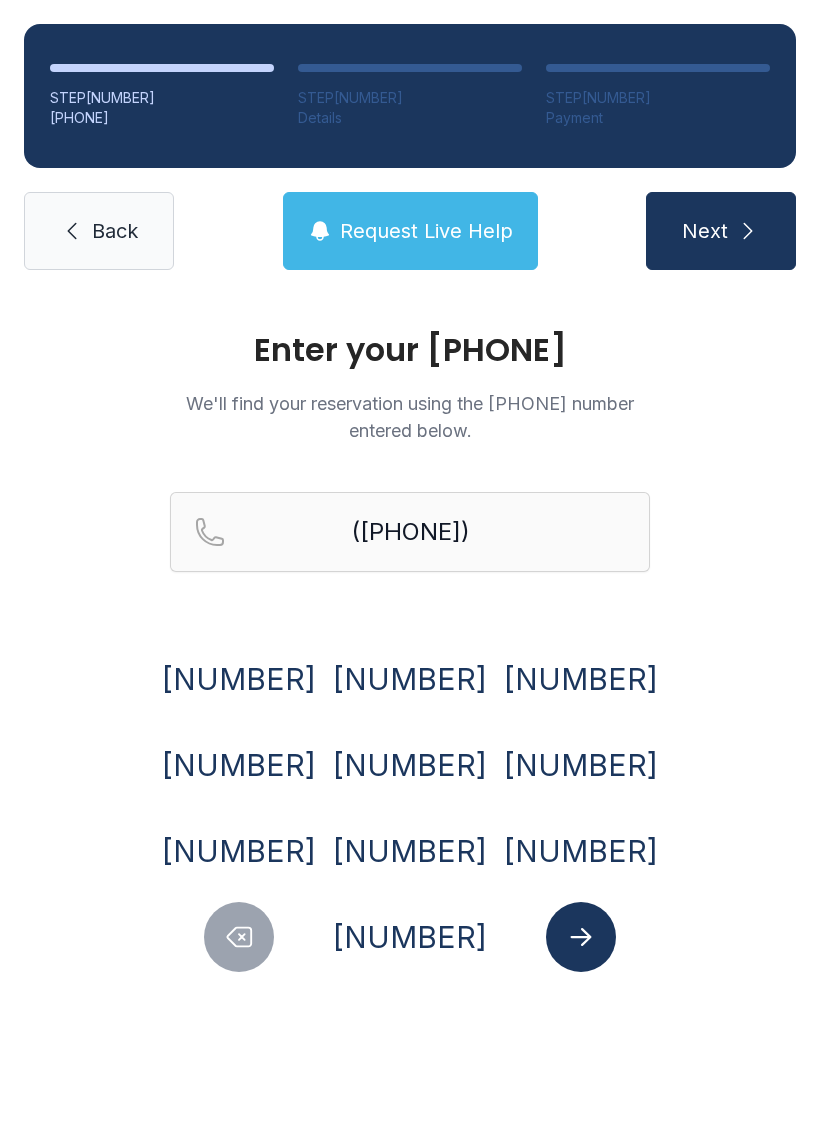 click on "[NUMBER]" at bounding box center (239, 679) 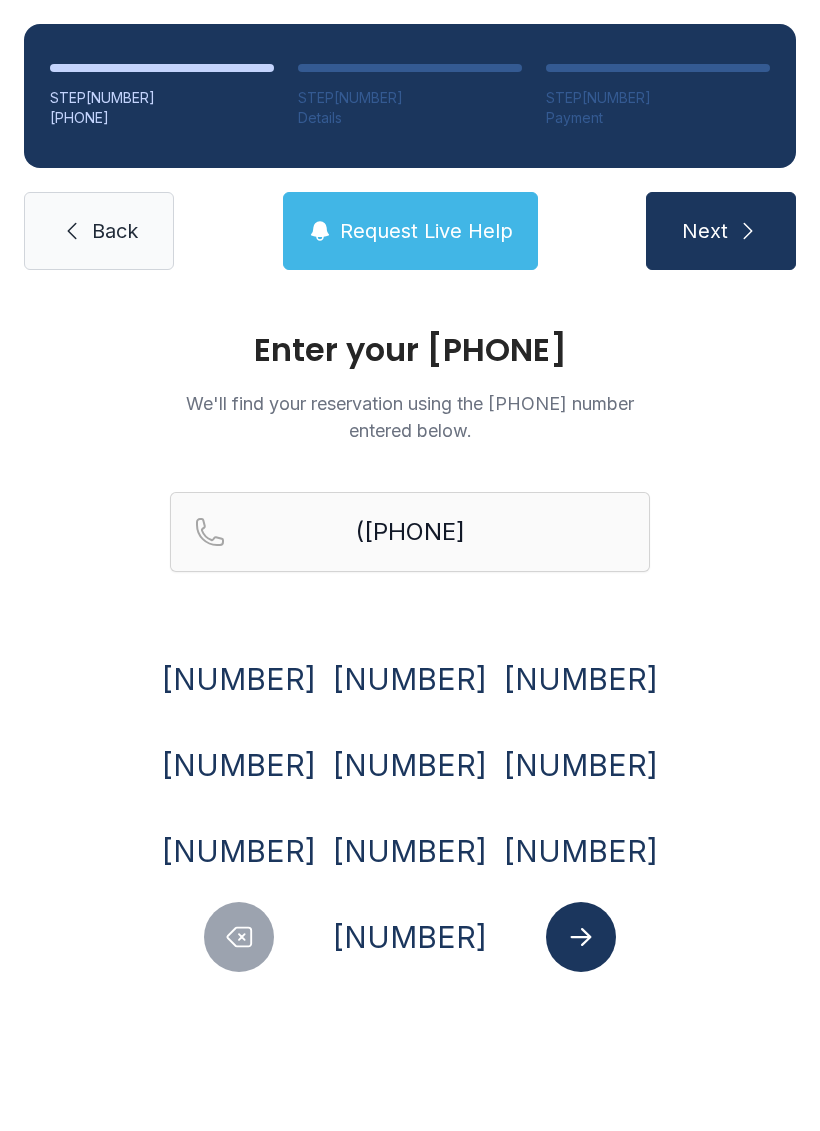 click on "[NUMBER]" at bounding box center [239, 679] 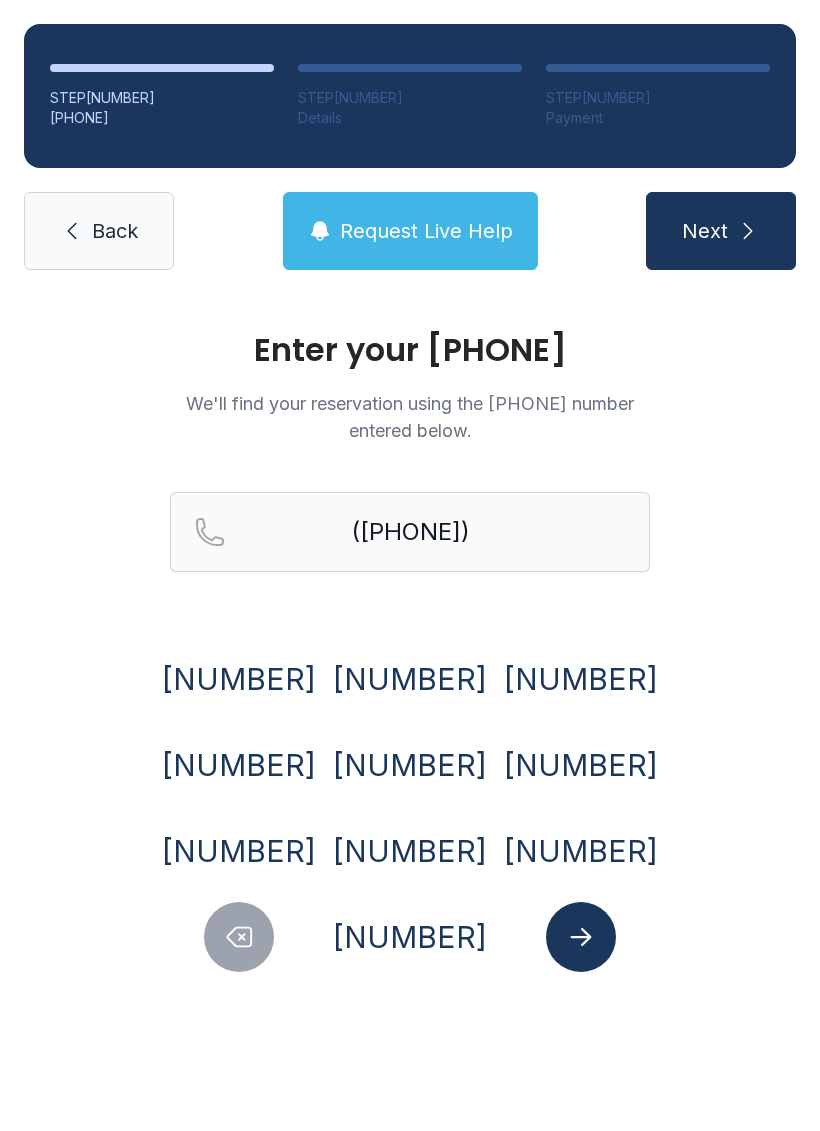 click on "[NUMBER]" at bounding box center [239, 679] 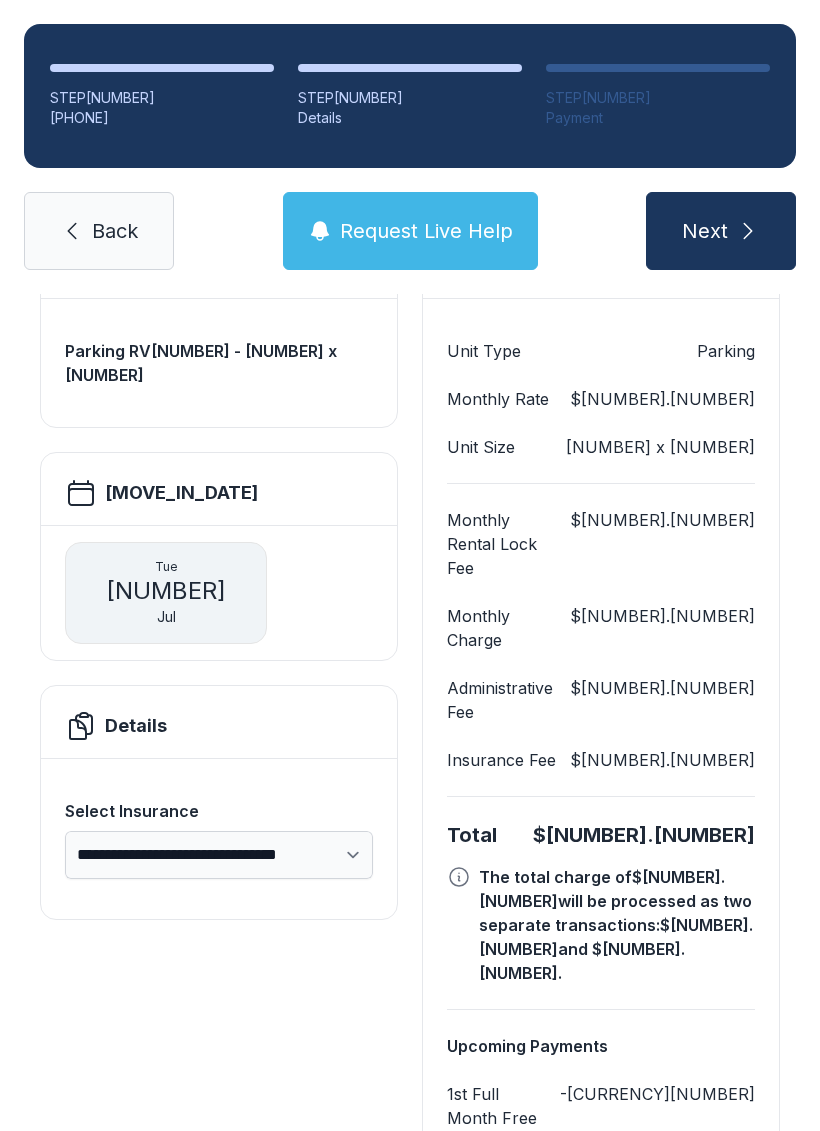 scroll, scrollTop: 180, scrollLeft: 0, axis: vertical 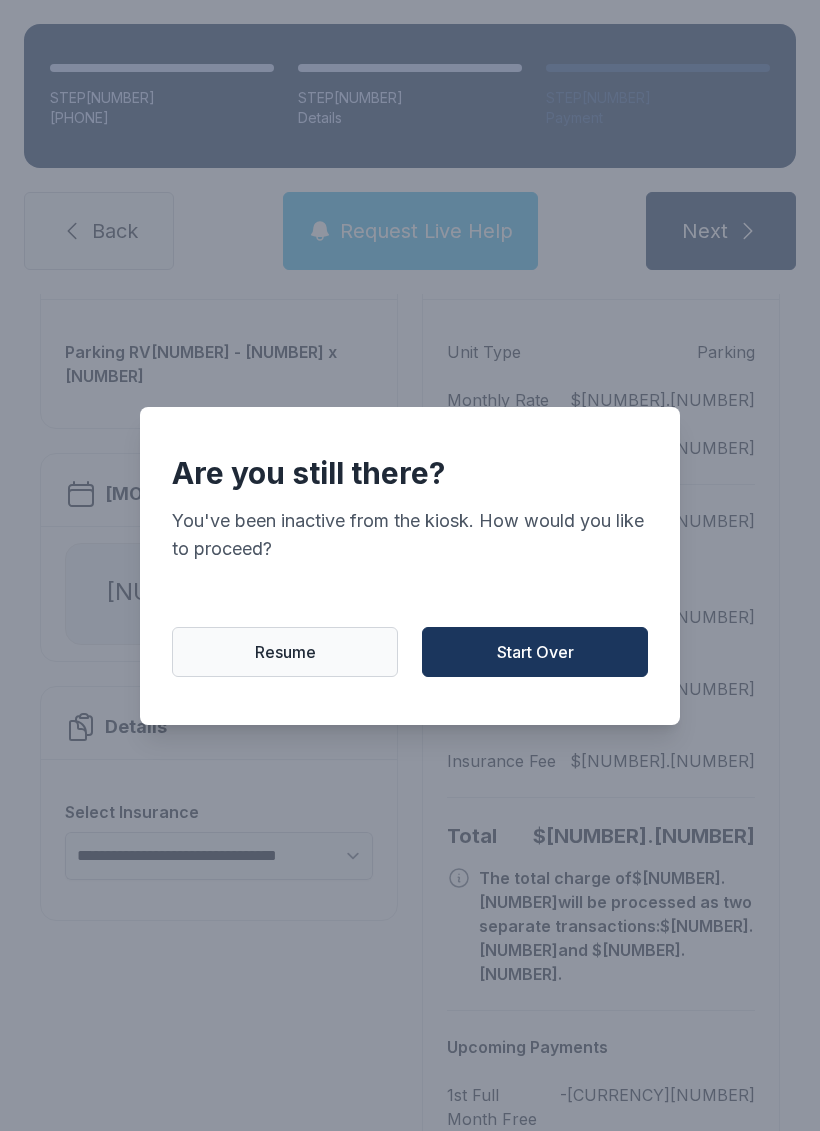 click on "Resume" at bounding box center (285, 652) 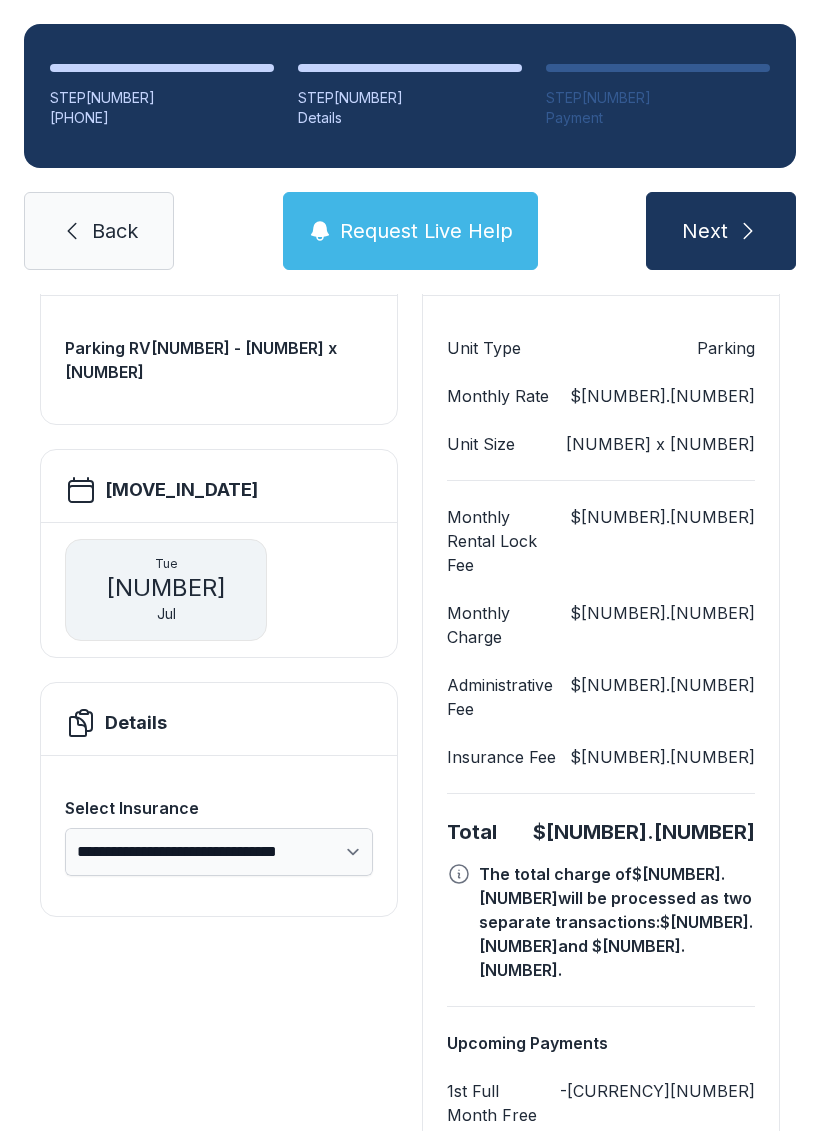 scroll, scrollTop: 182, scrollLeft: 0, axis: vertical 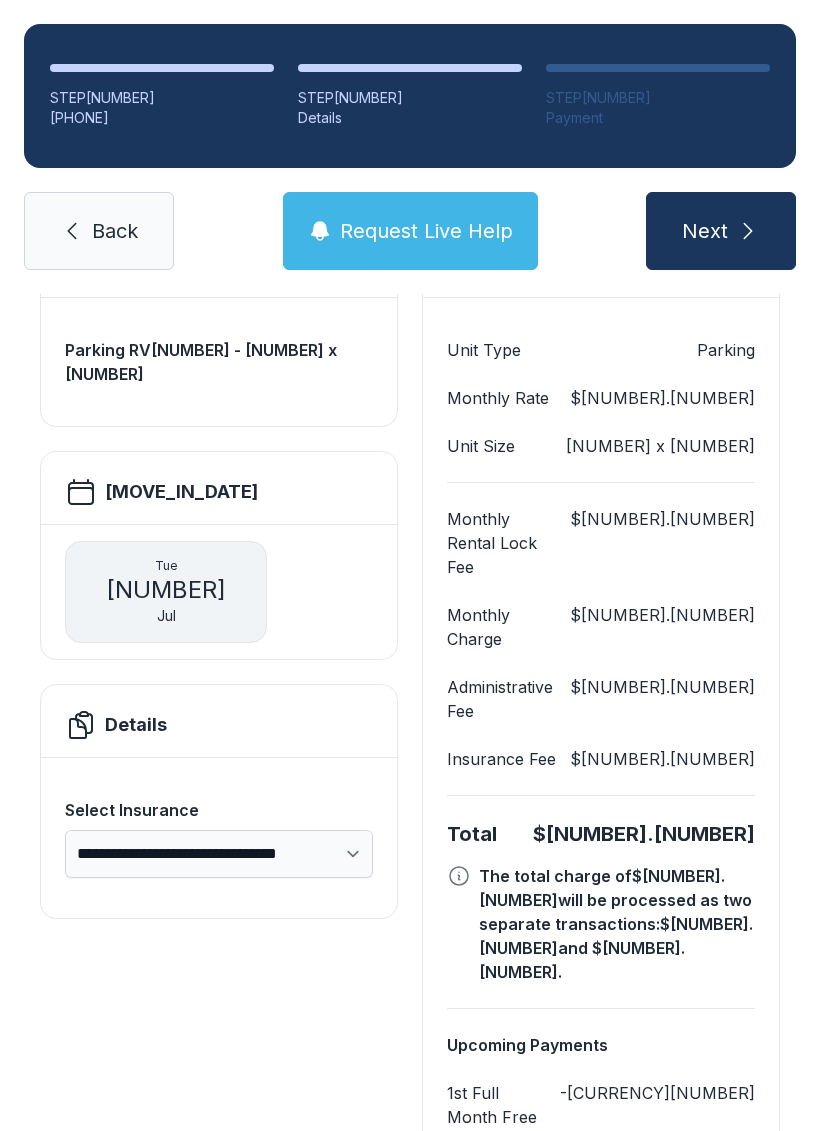 click on "Back" at bounding box center (115, 231) 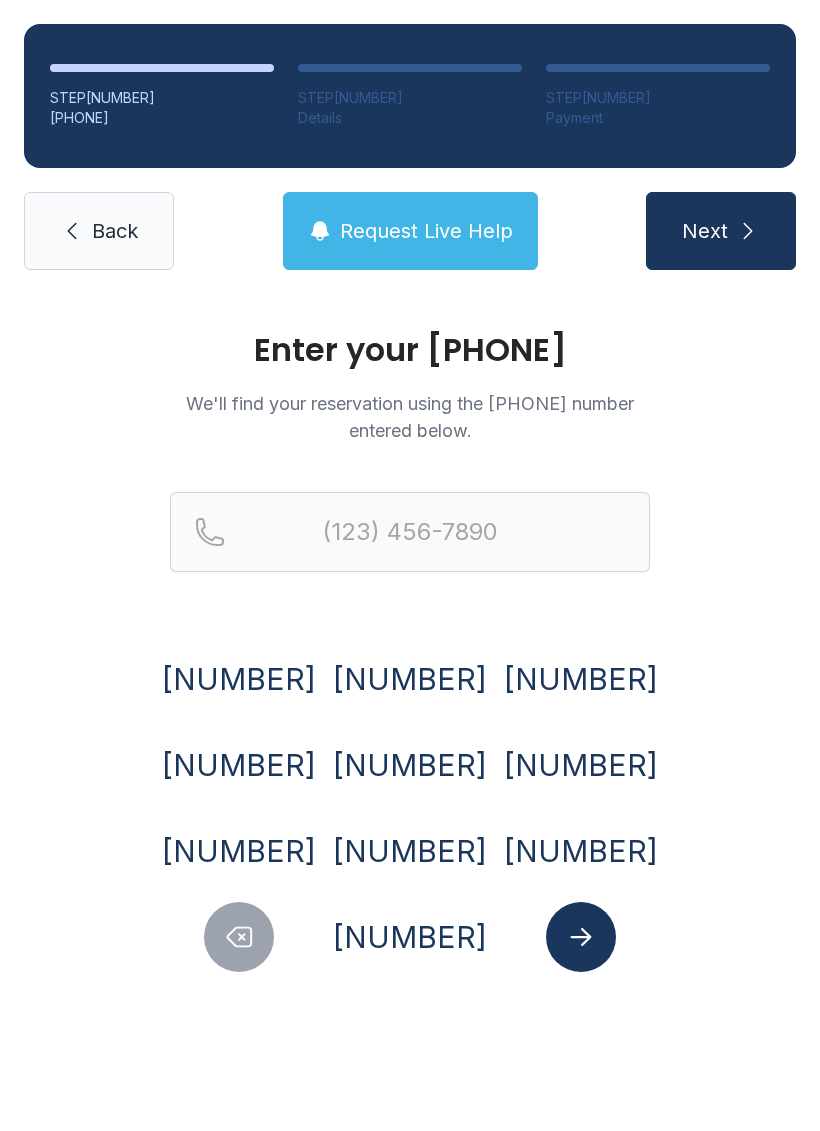 click on "Back" at bounding box center (115, 231) 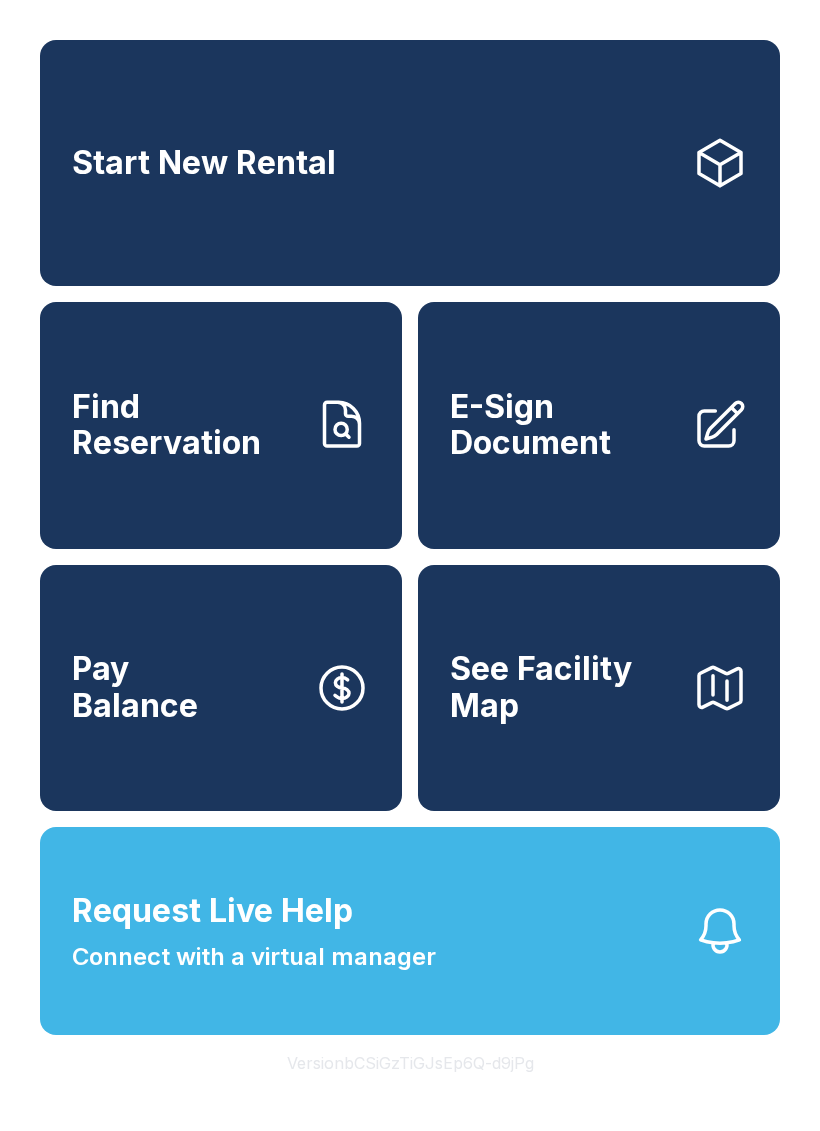 click on "E-Sign Document" at bounding box center [563, 425] 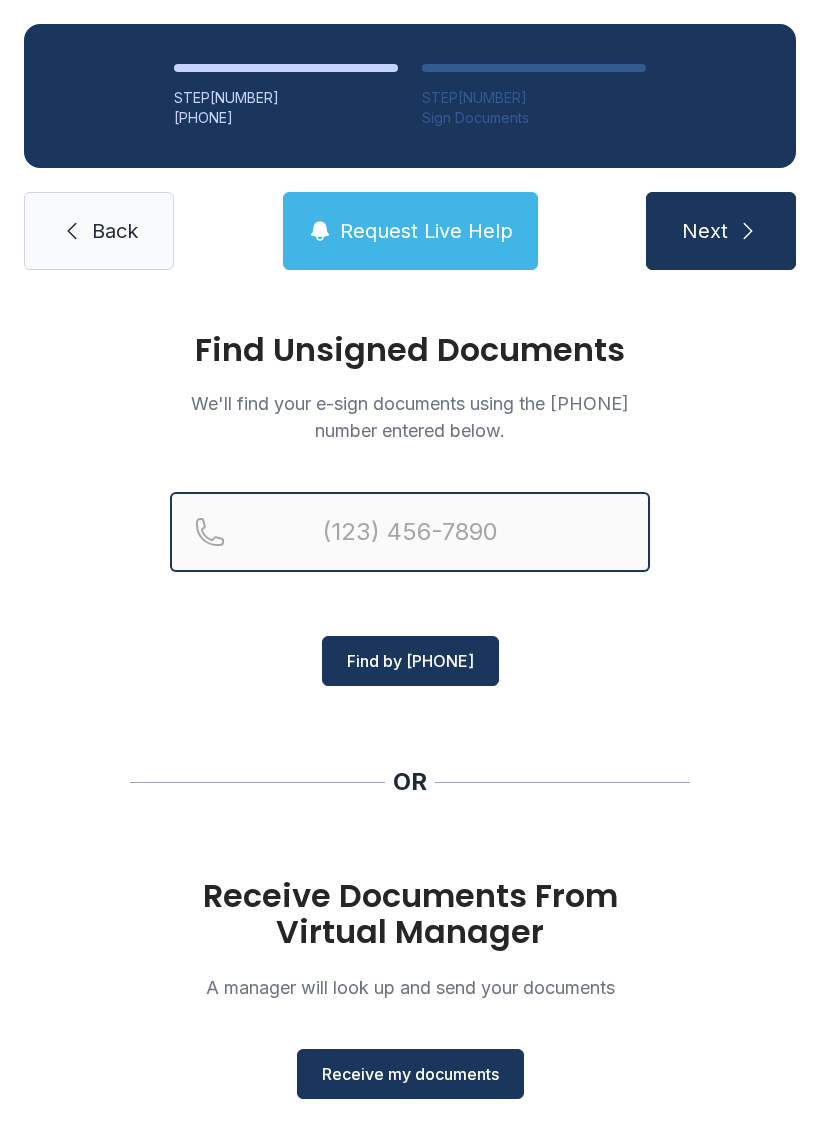 click at bounding box center [410, 532] 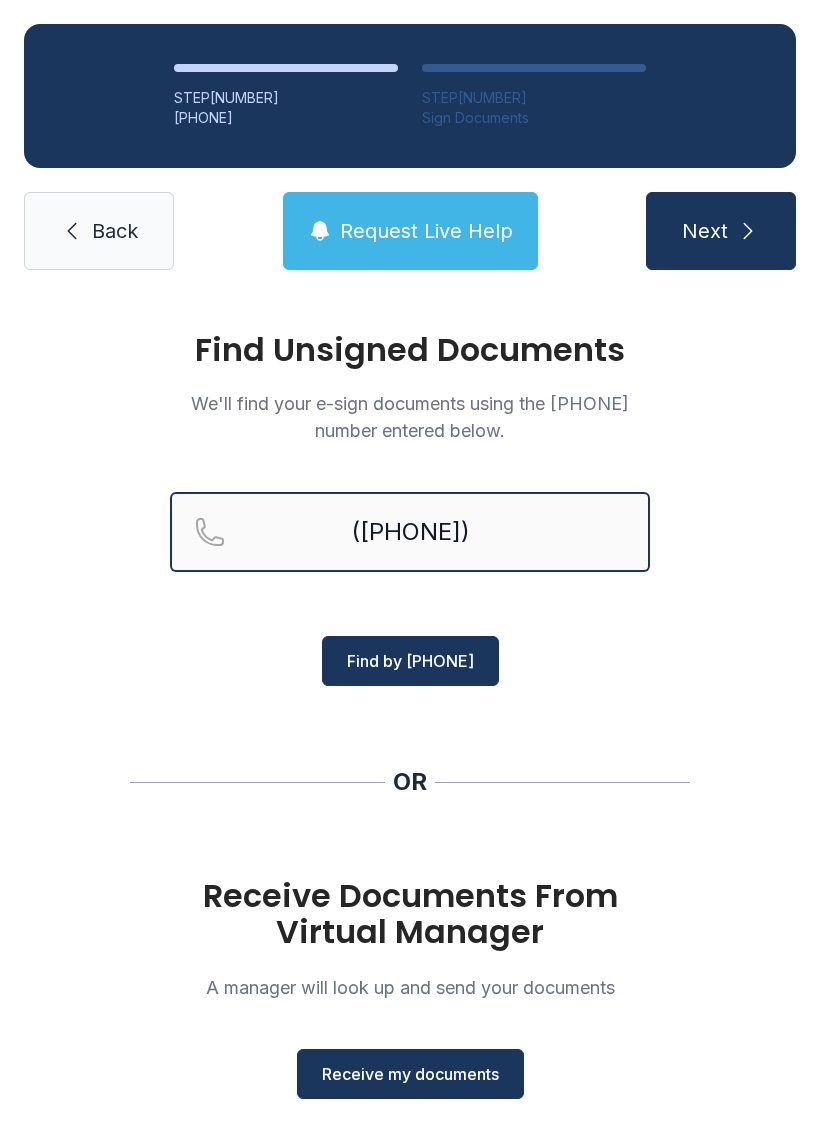 type on "([PHONE])" 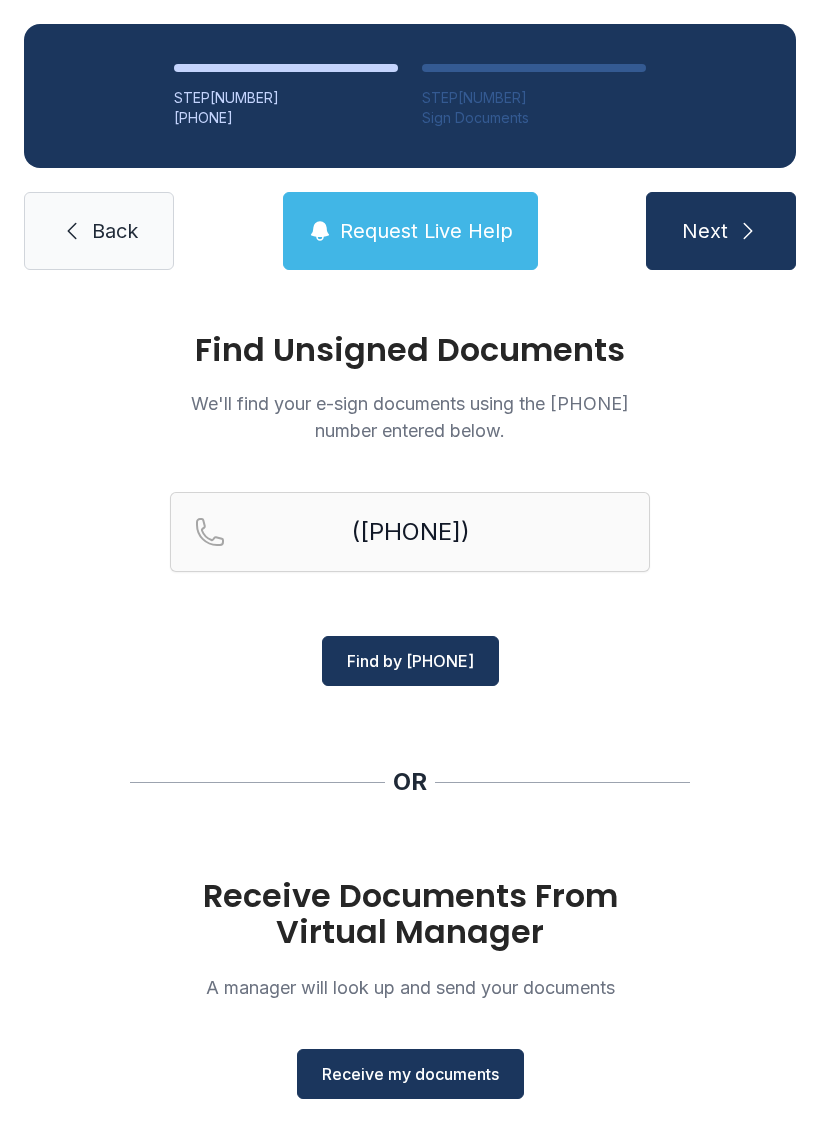 click on "Find by [PHONE]" at bounding box center (410, 661) 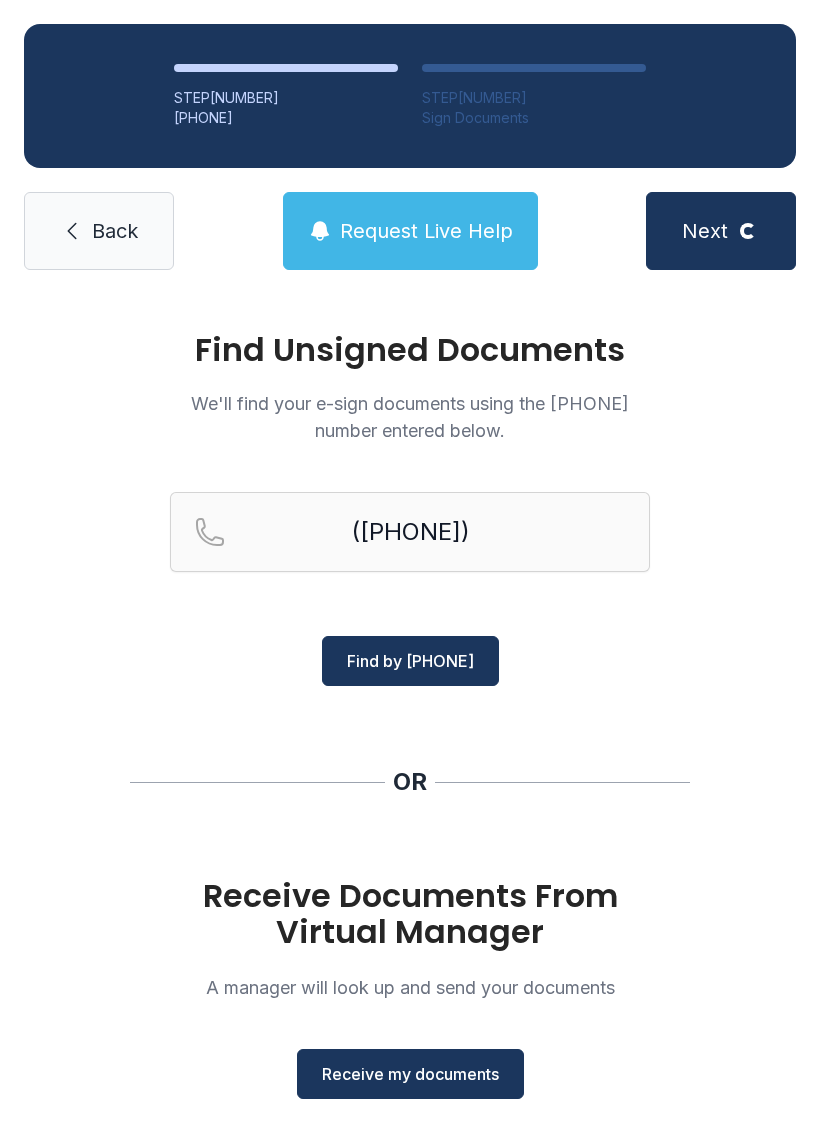 click on "Receive my documents" at bounding box center [410, 1074] 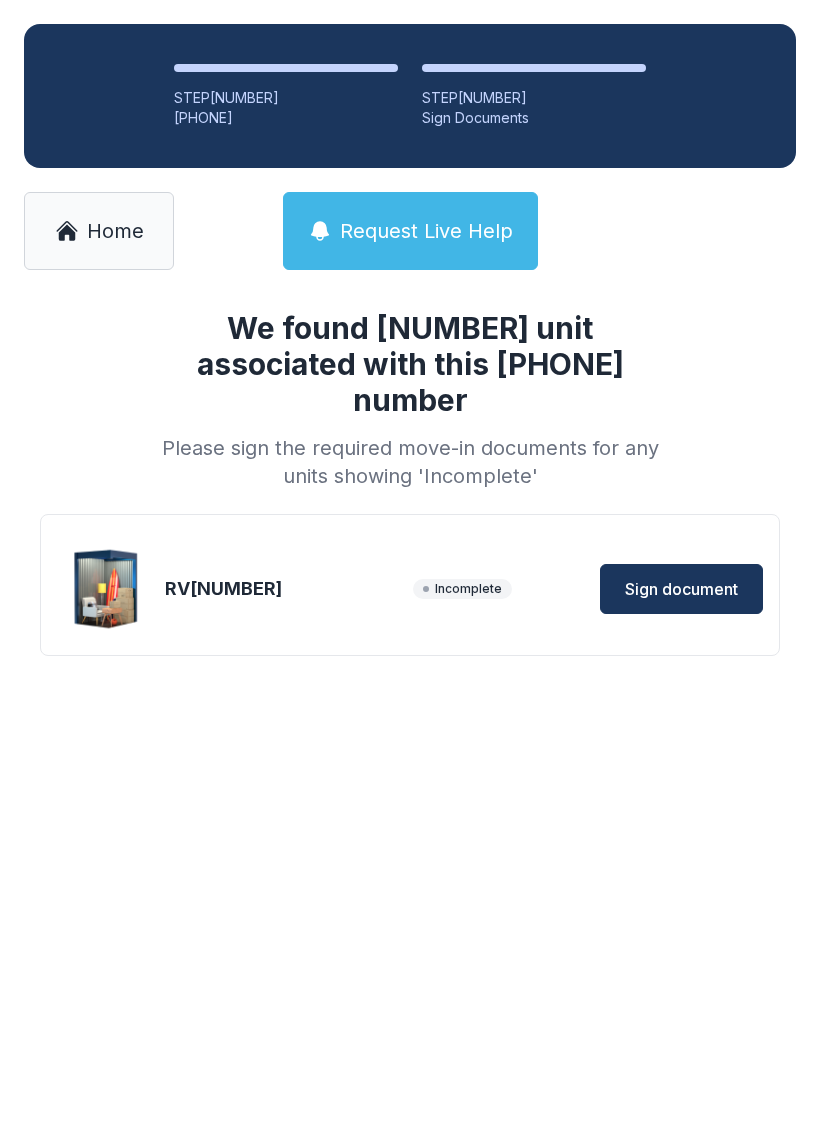 click on "Sign document" at bounding box center (681, 589) 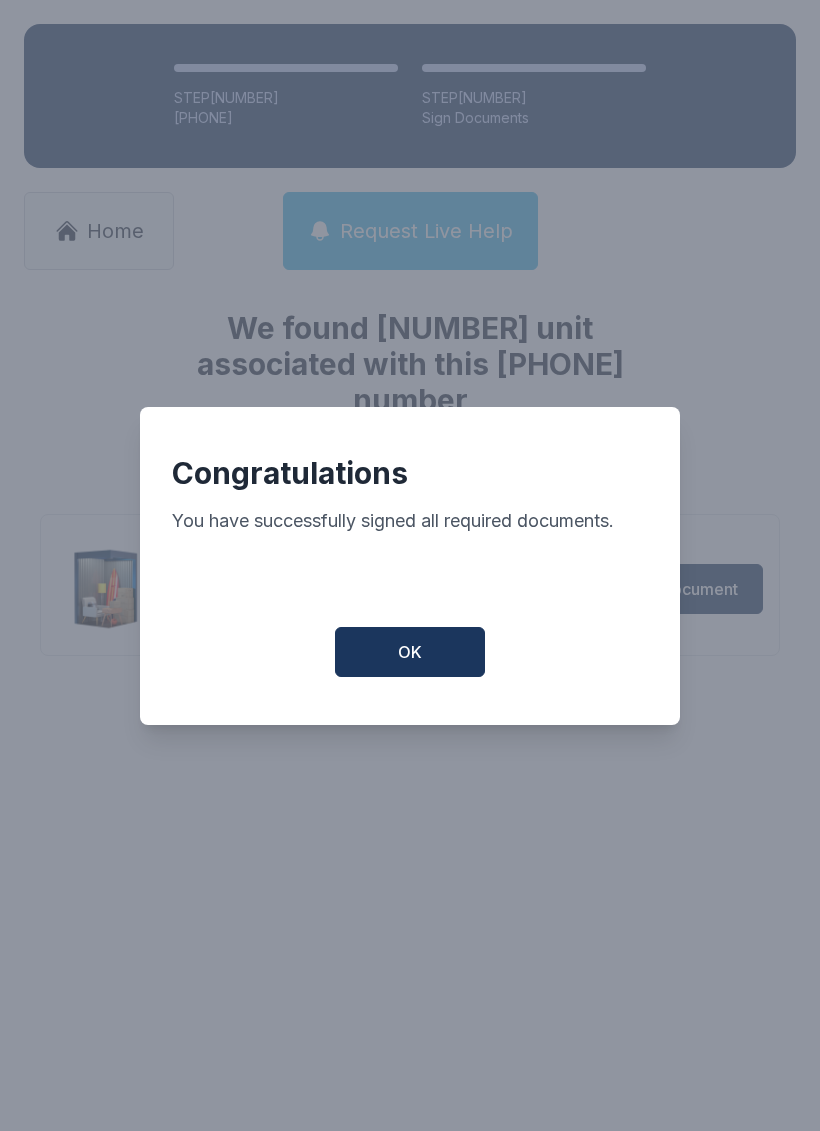 click on "OK" at bounding box center (410, 652) 